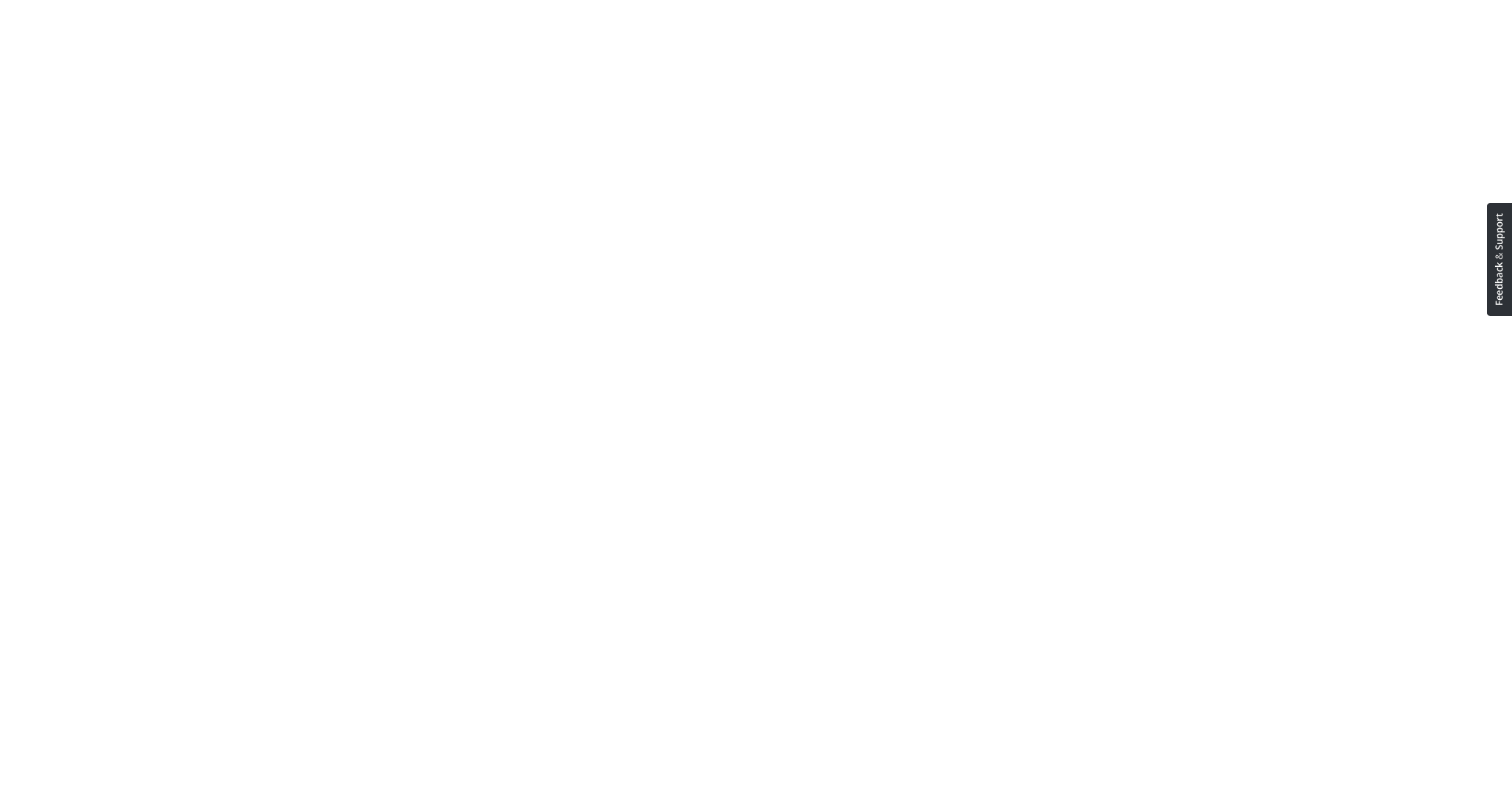 scroll, scrollTop: 0, scrollLeft: 0, axis: both 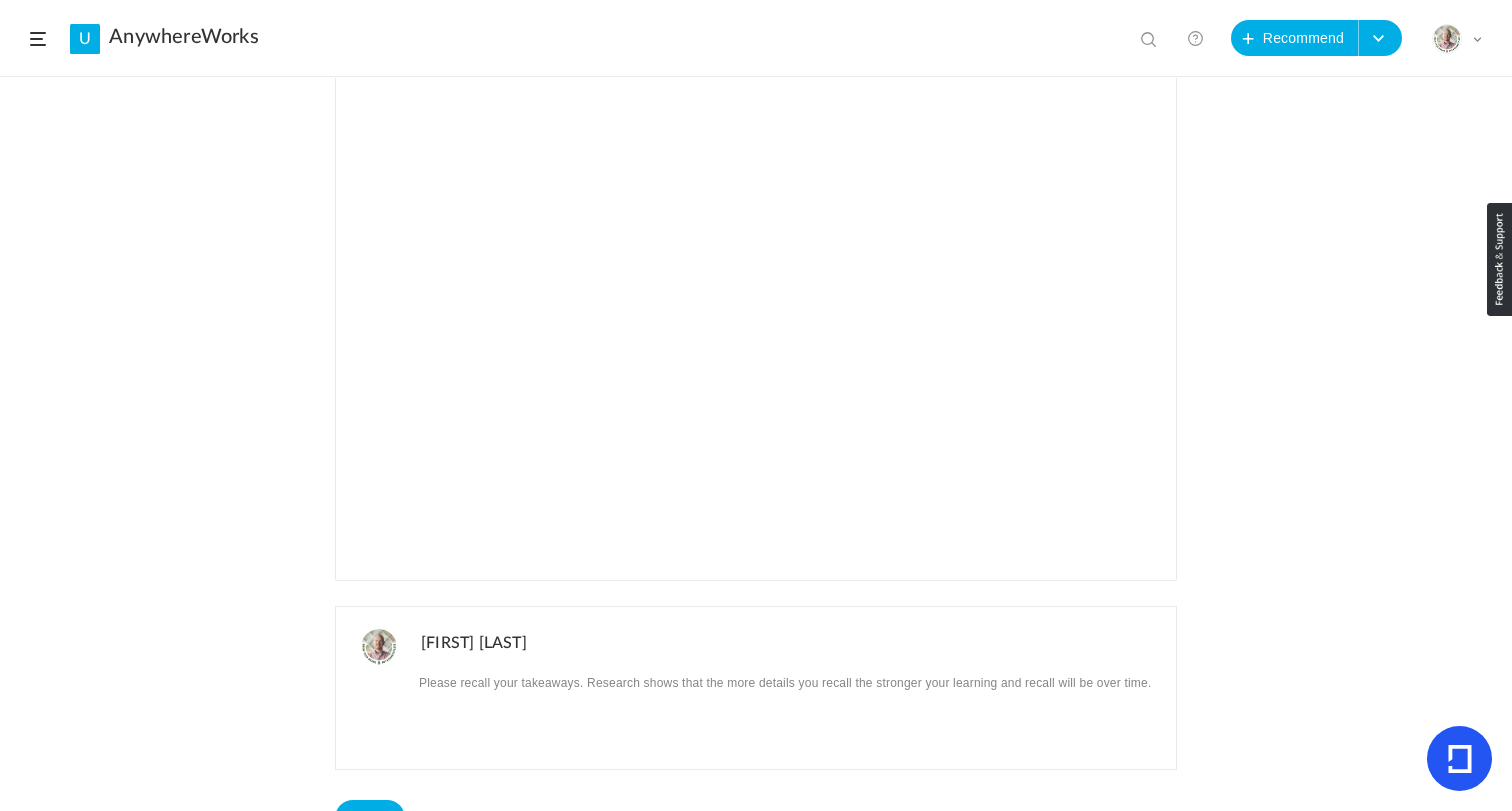 click on "Recommended by   [PERSON]
AnywhereWorks
1 Jul
2
0
Share Edit Delete 4m 1 %" at bounding box center [756, 444] 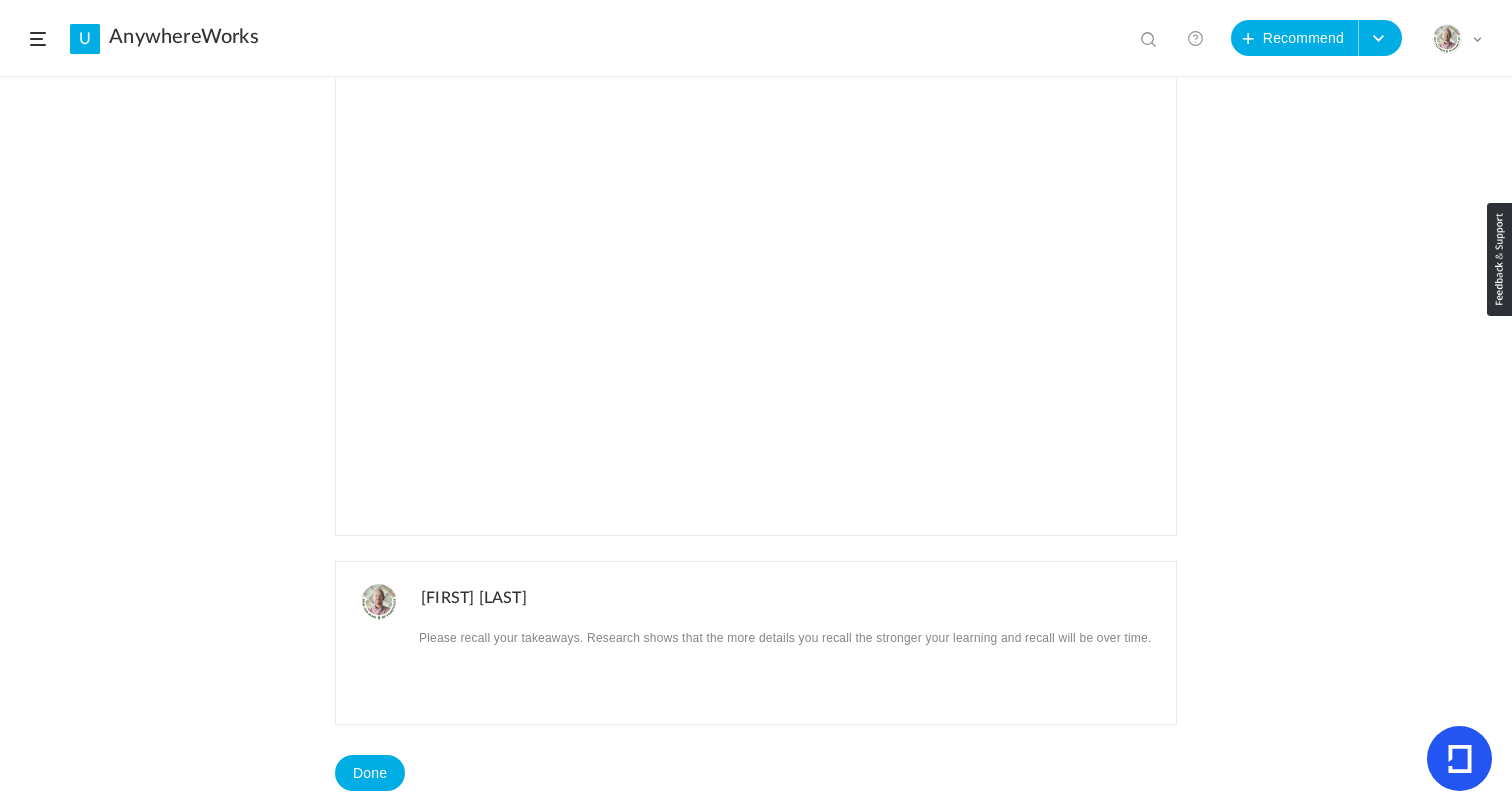 scroll, scrollTop: 882, scrollLeft: 0, axis: vertical 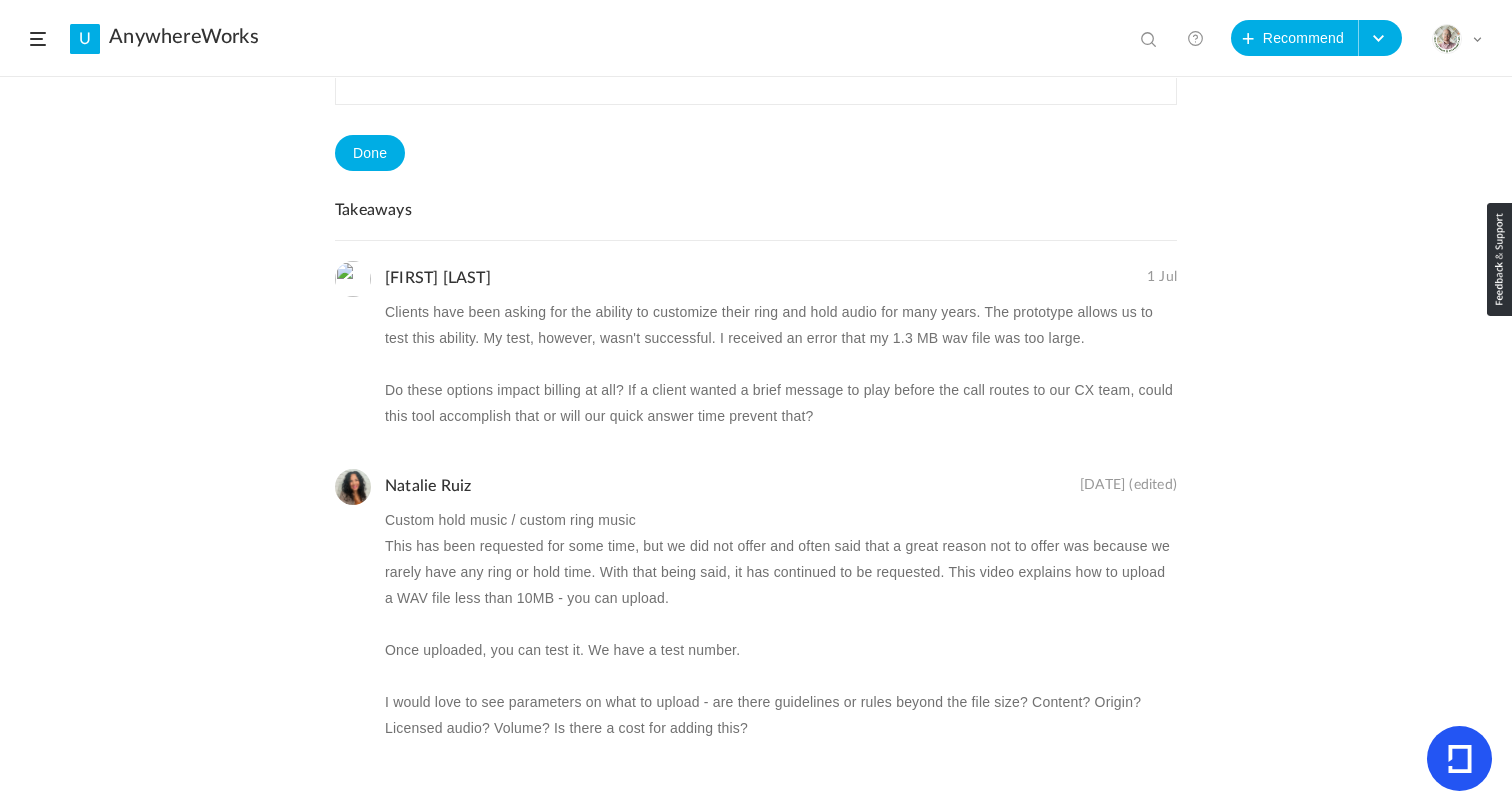 click on "This has been requested for some time, but we did not offer and often said that a great reason not to offer was because we rarely have any ring or hold time. With that being said, it has continued to be requested. This video explains how to upload a WAV file less than 10MB - you can upload." at bounding box center (781, 364) 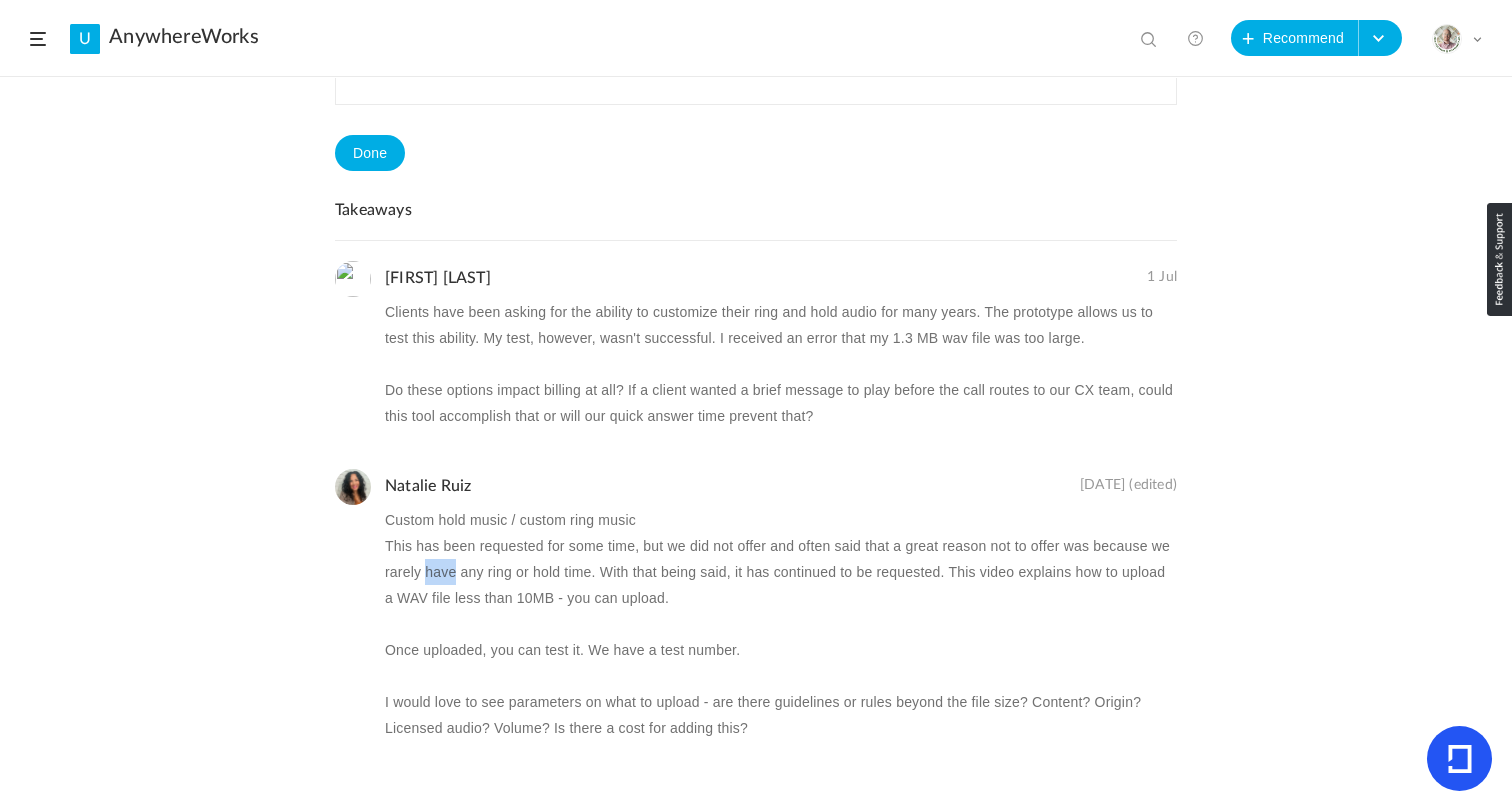 click on "This has been requested for some time, but we did not offer and often said that a great reason not to offer was because we rarely have any ring or hold time. With that being said, it has continued to be requested. This video explains how to upload a WAV file less than 10MB - you can upload." at bounding box center (781, 364) 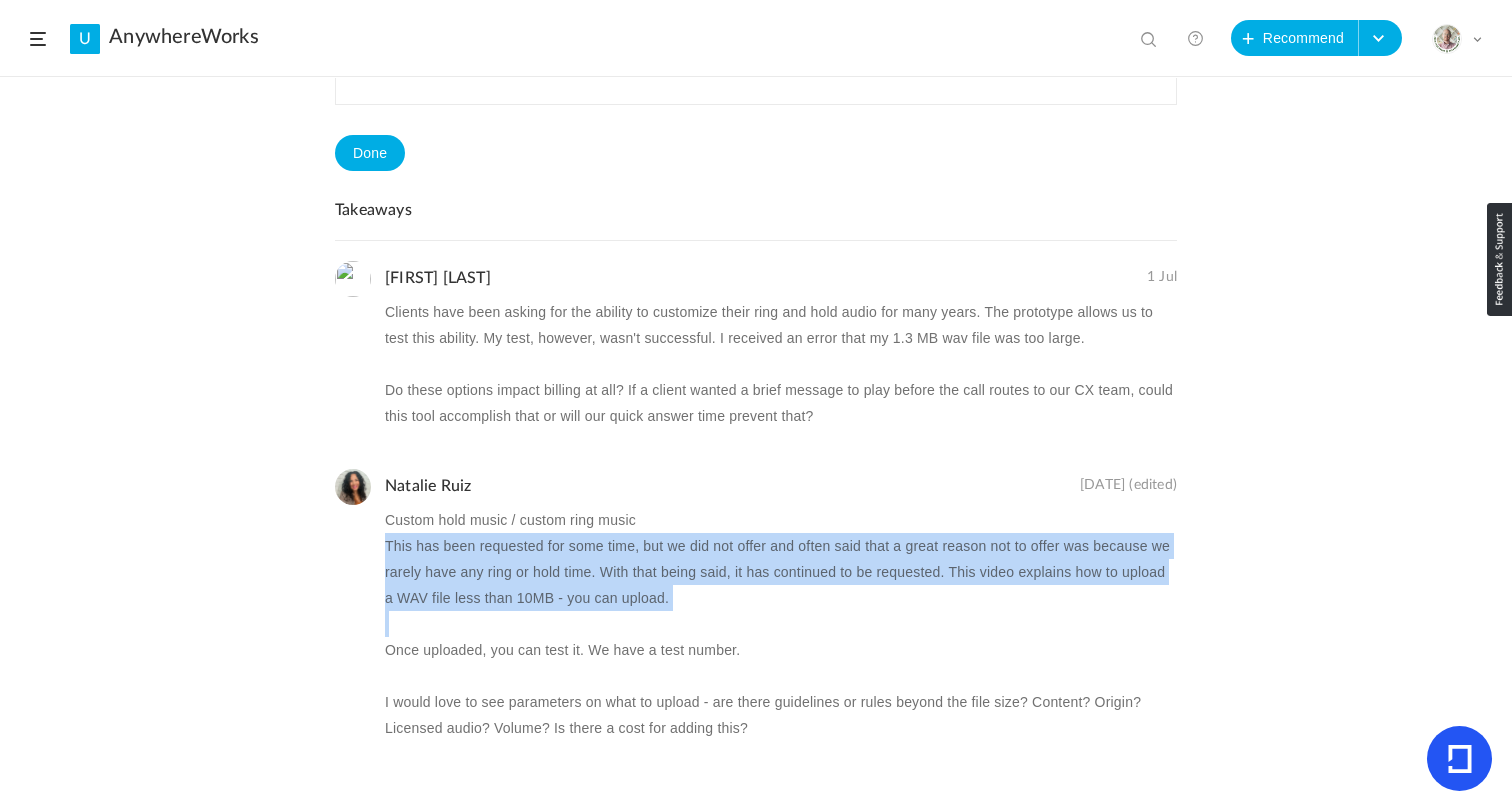 click on "This has been requested for some time, but we did not offer and often said that a great reason not to offer was because we rarely have any ring or hold time. With that being said, it has continued to be requested. This video explains how to upload a WAV file less than 10MB - you can upload." at bounding box center [781, 364] 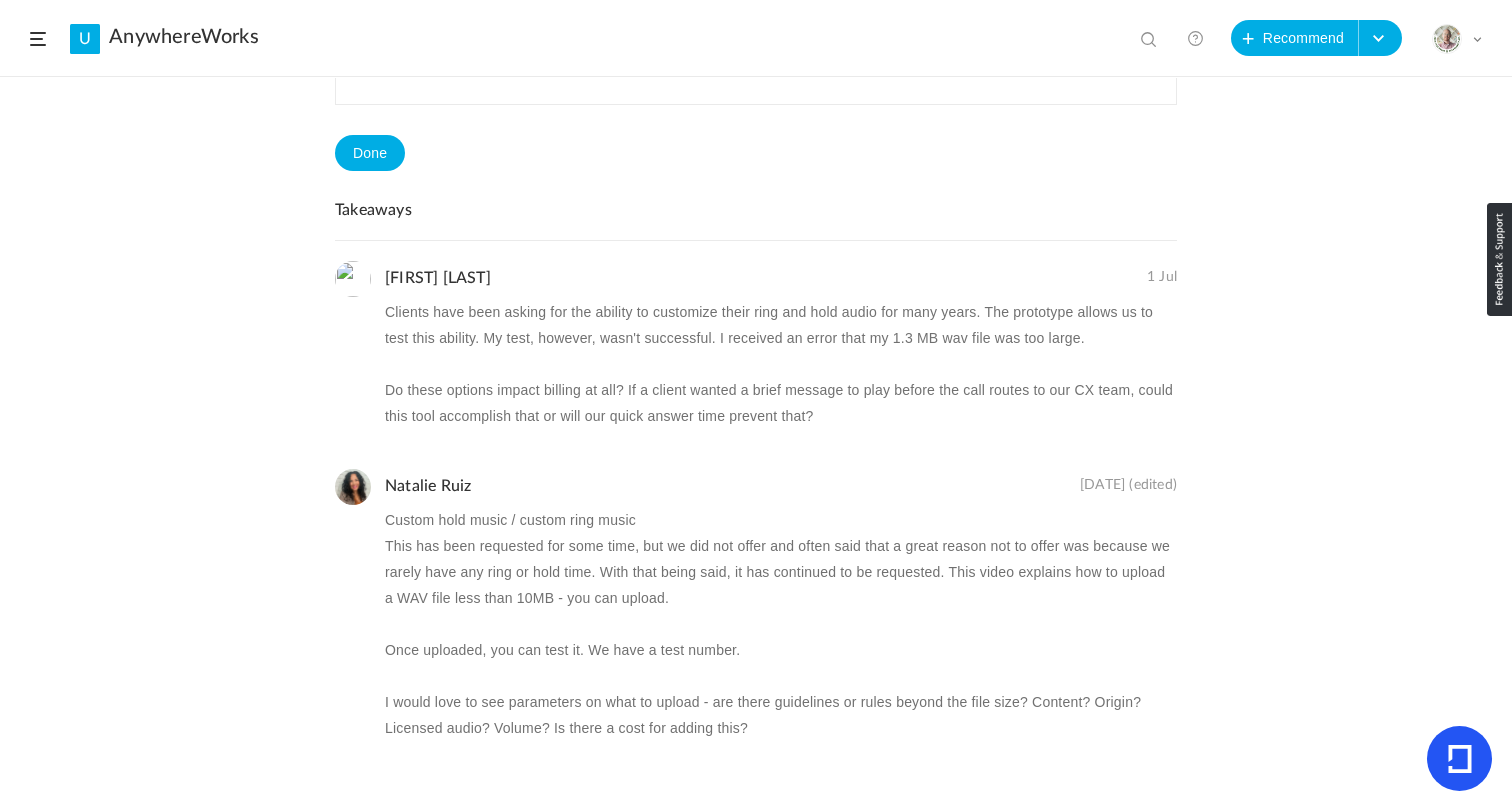 click on "Custom hold music / custom ring music" at bounding box center [781, 325] 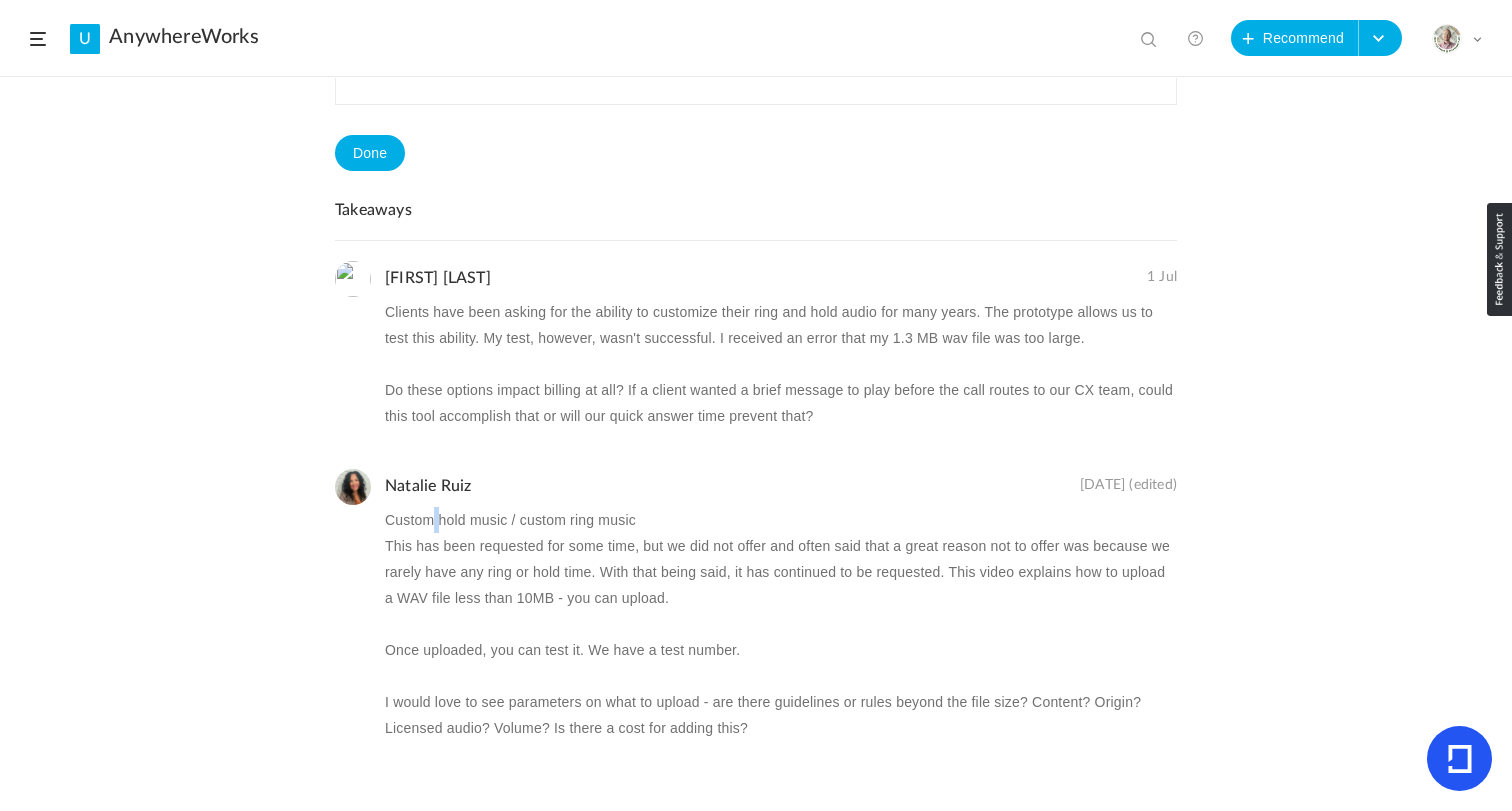click on "Custom hold music / custom ring music" at bounding box center [781, 325] 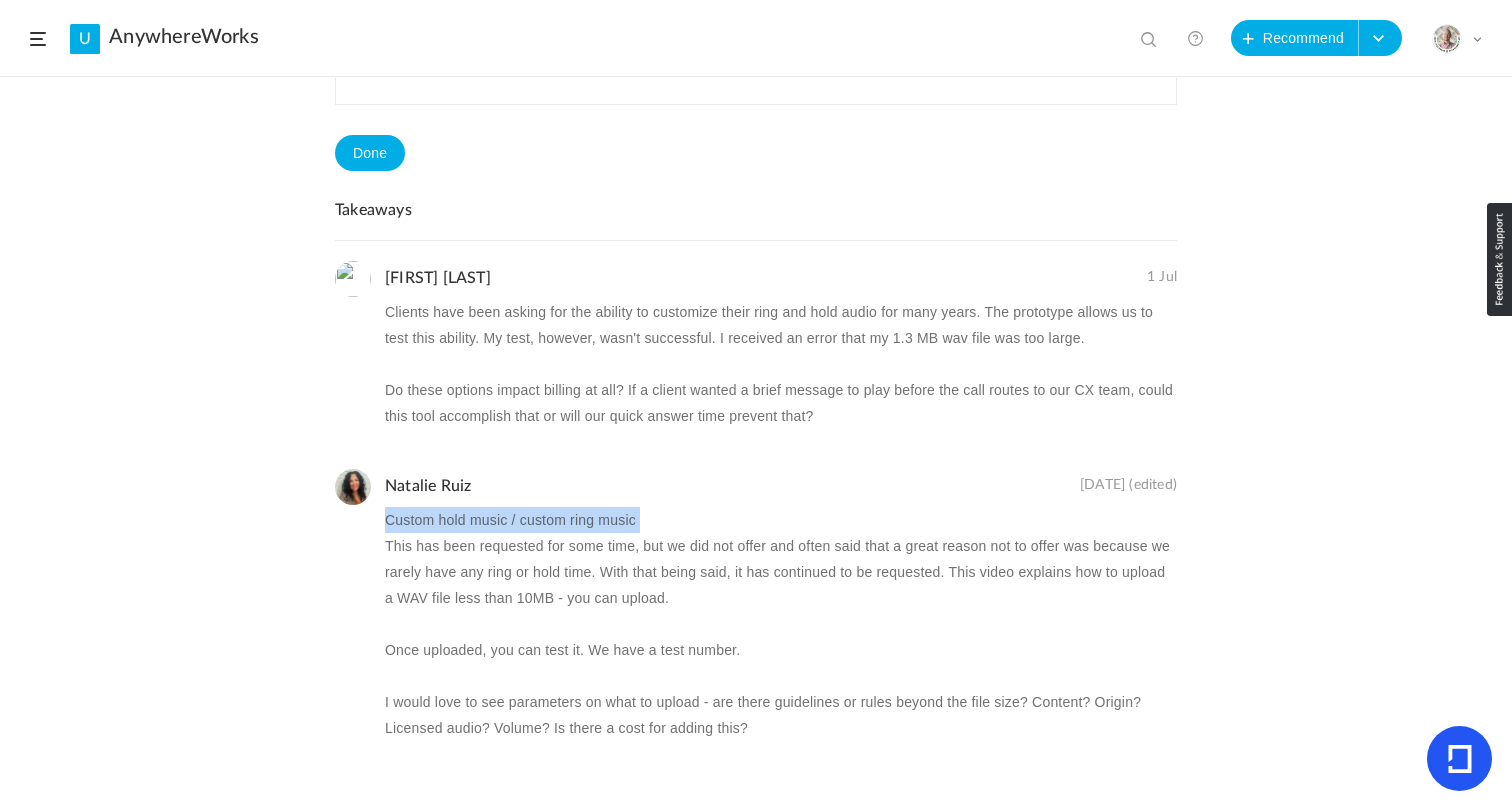 click on "Custom hold music / custom ring music" at bounding box center (781, 325) 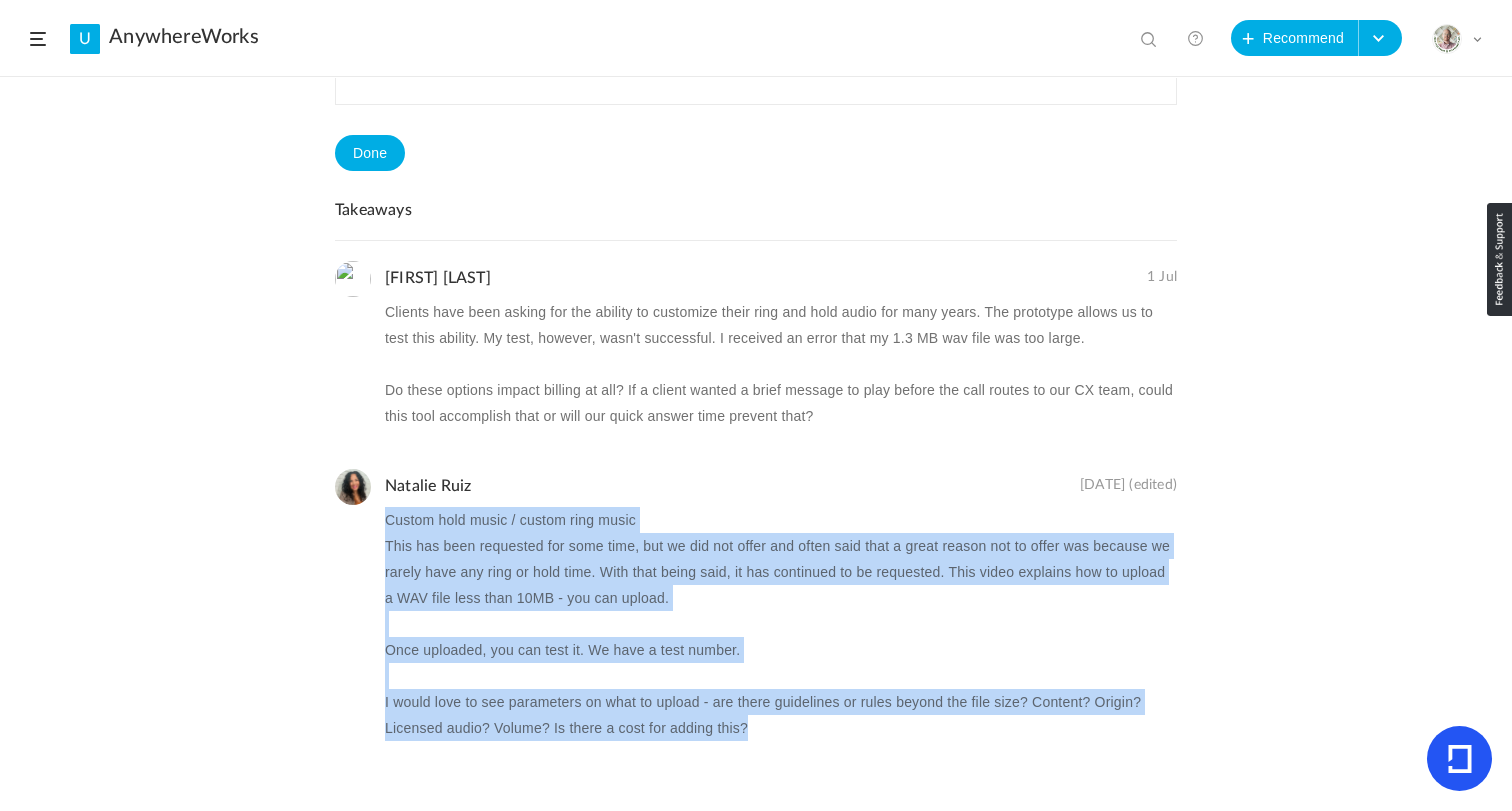 click on "I would love to see parameters on what to upload - are there guidelines or rules beyond the file size? Content? Origin? Licensed audio? Volume? Is there a cost for adding this?" at bounding box center [781, 715] 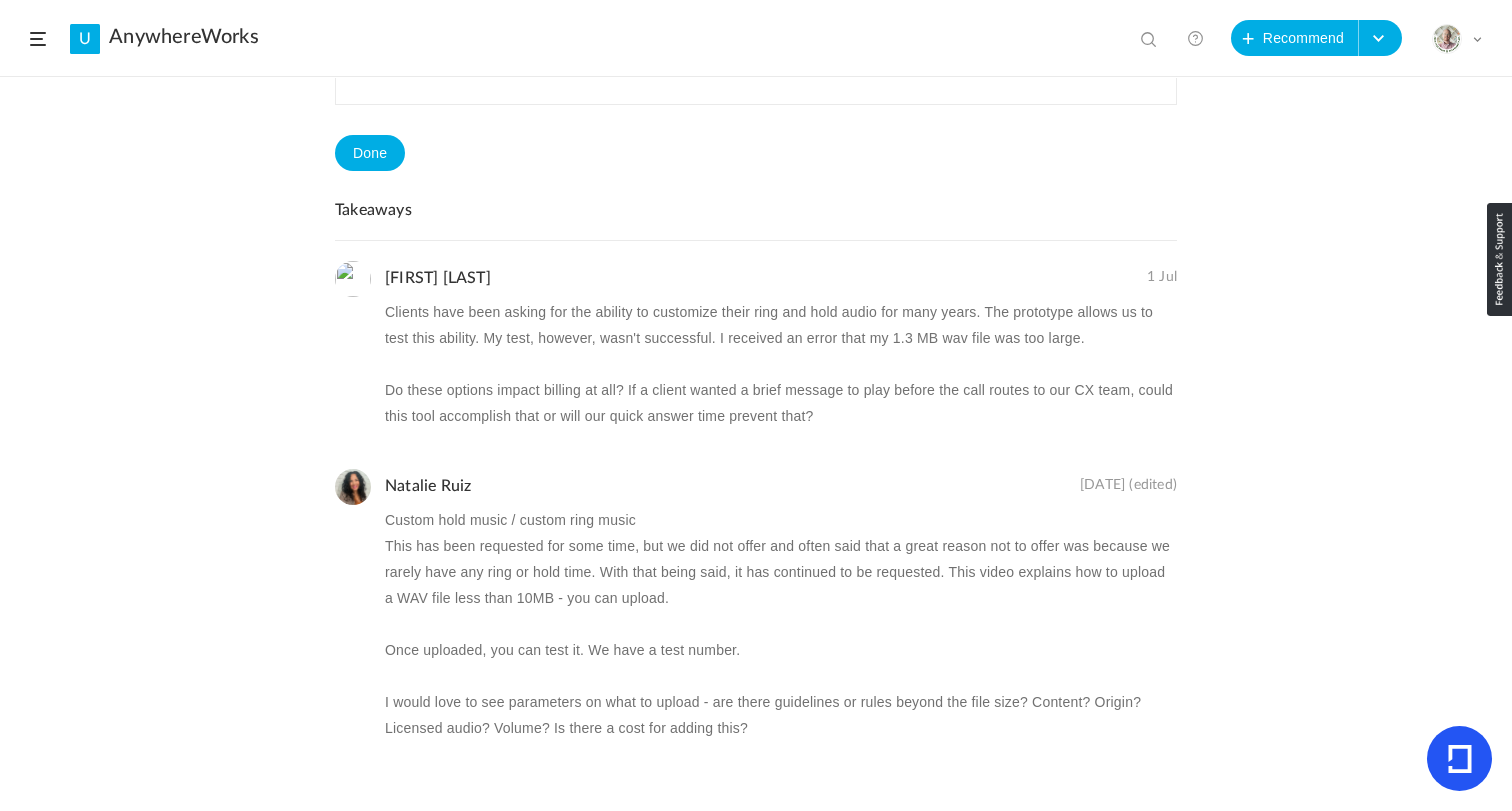 click on "Clients have been asking for the ability to customize their ring and hold audio for many years. The prototype allows us to test this ability. My test, however, wasn't successful. I received an error that my 1.3 MB wav file was too large." at bounding box center (781, 325) 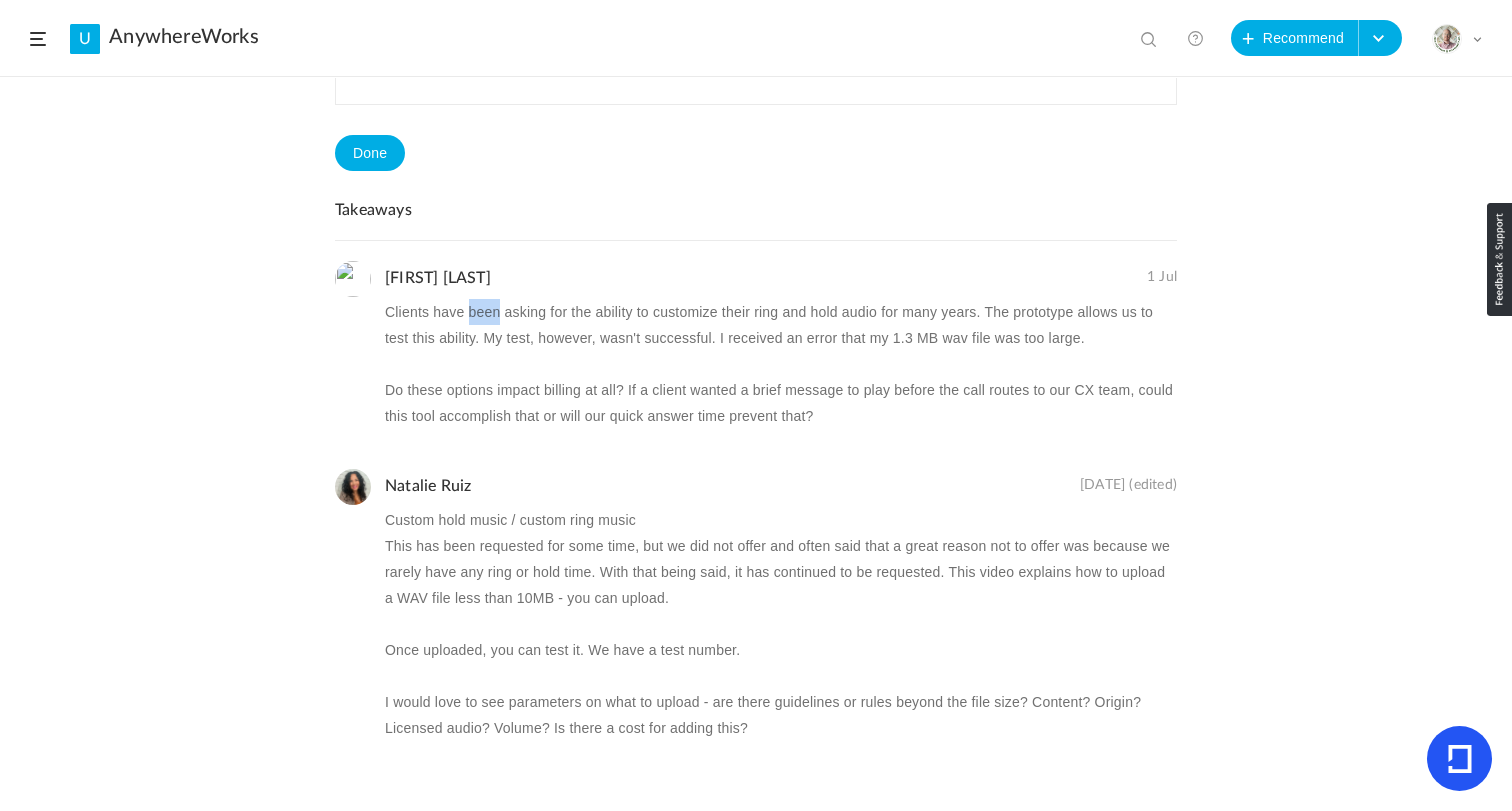 click on "Clients have been asking for the ability to customize their ring and hold audio for many years. The prototype allows us to test this ability. My test, however, wasn't successful. I received an error that my 1.3 MB wav file was too large." at bounding box center (781, 325) 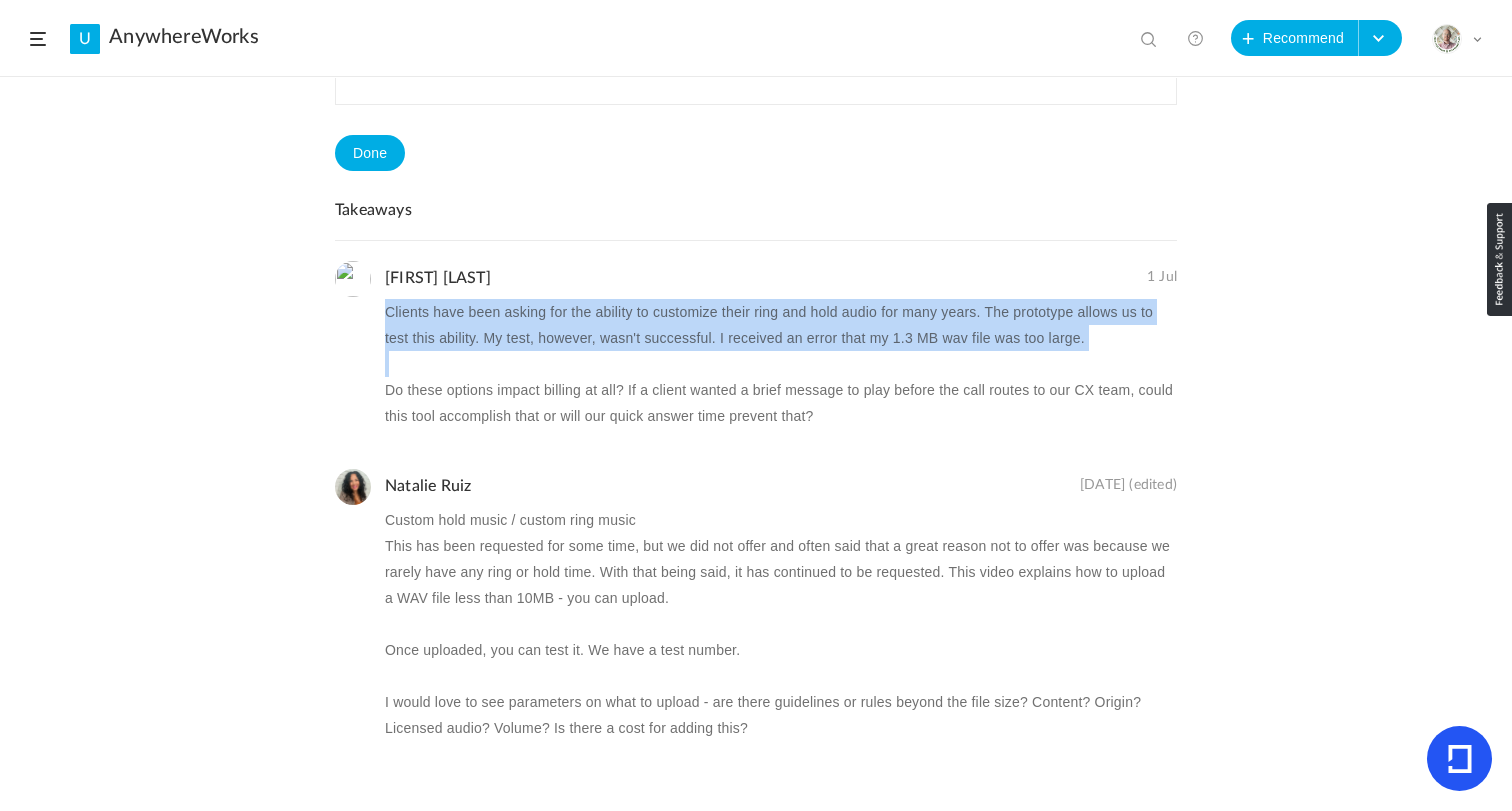 click on "Clients have been asking for the ability to customize their ring and hold audio for many years. The prototype allows us to test this ability. My test, however, wasn't successful. I received an error that my 1.3 MB wav file was too large." at bounding box center (781, 325) 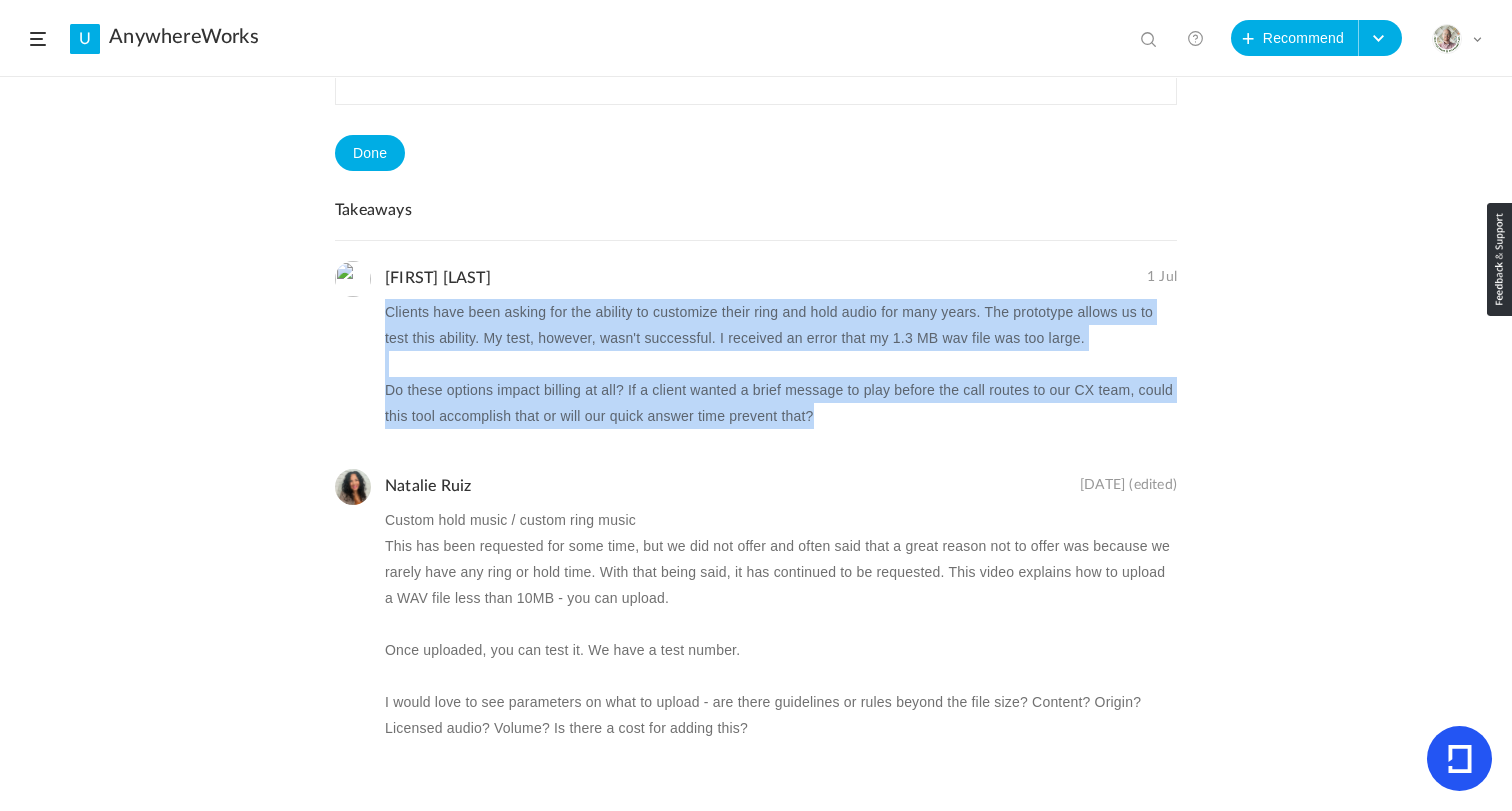 click on "Do these options impact billing at all? If a client wanted a brief message to play before the call routes to our CX team, could this tool accomplish that or will our quick answer time prevent that?" at bounding box center [781, 403] 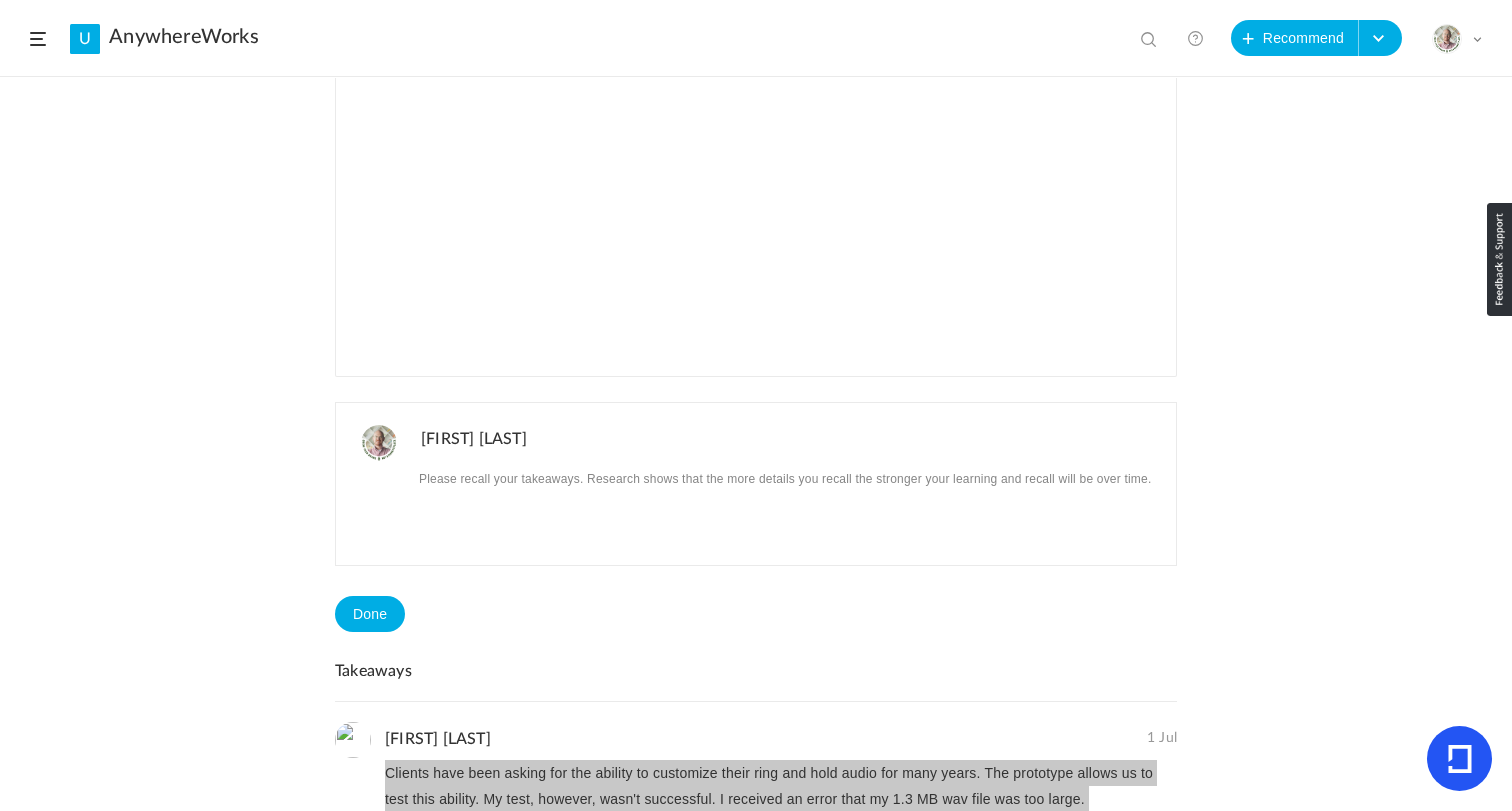 scroll, scrollTop: 375, scrollLeft: 0, axis: vertical 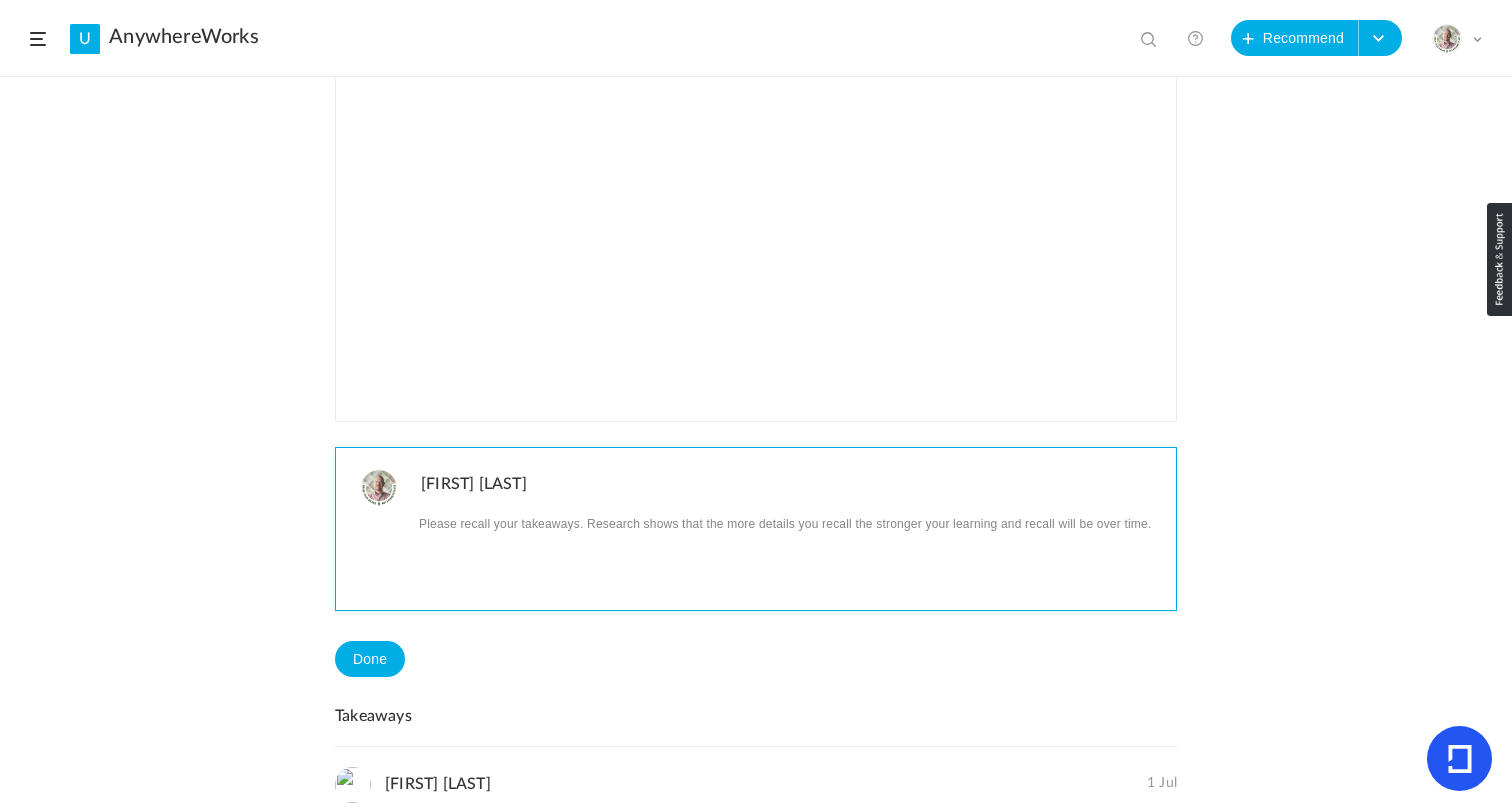 click at bounding box center (791, 523) 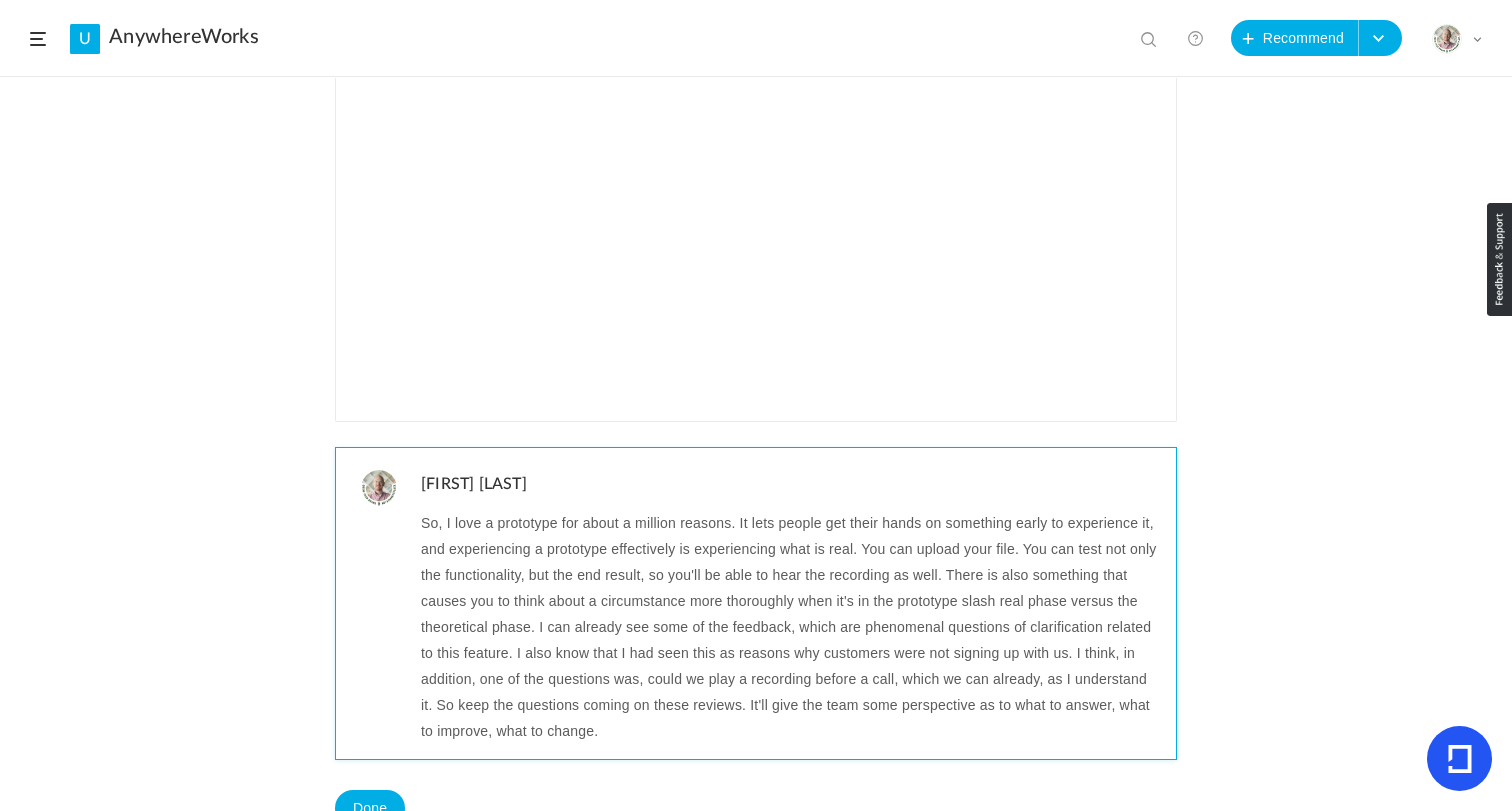 click on "So, I love a prototype for about a million reasons. It lets people get their hands on something early to experience it, and experiencing a prototype effectively is experiencing what is real. You can upload your file. You can test not only the functionality, but the end result, so you'll be able to hear the recording as well. There is also something that causes you to think about a circumstance more thoroughly when it's in the prototype slash real phase versus the theoretical phase. I can already see some of the feedback, which are phenomenal questions of clarification related to this feature. I also know that I had seen this as reasons why customers were not signing up with us. I think, in addition, one of the questions was, could we play a recording before a call, which we can already, as I understand it. So keep the questions coming on these reviews. It'll give the team some perspective as to what to answer, what to improve, what to change." at bounding box center [791, 627] 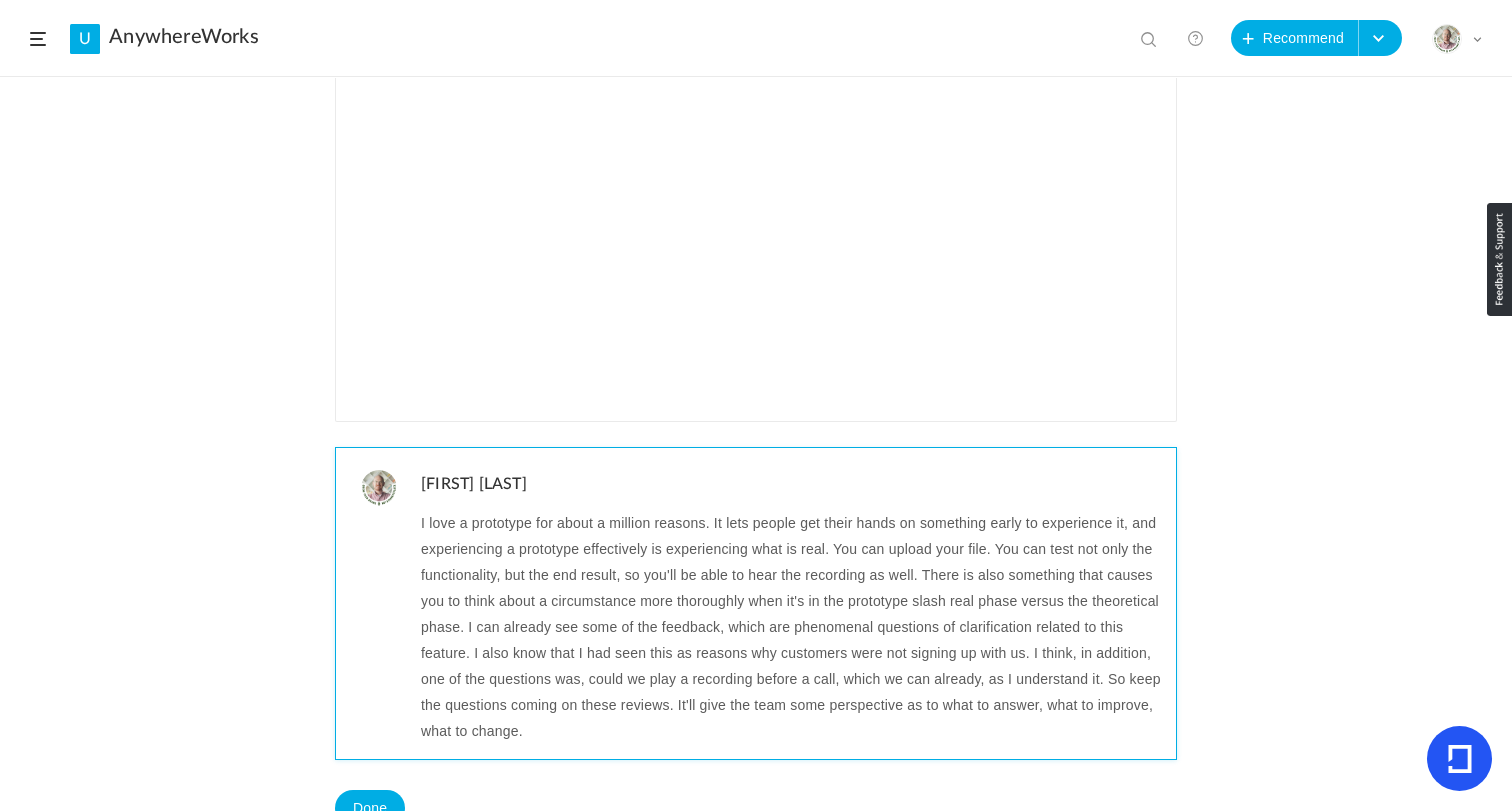 click on "I love a prototype for about a million reasons. It lets people get their hands on something early to experience it, and experiencing a prototype effectively is experiencing what is real. You can upload your file. You can test not only the functionality, but the end result, so you'll be able to hear the recording as well. There is also something that causes you to think about a circumstance more thoroughly when it's in the prototype slash real phase versus the theoretical phase. I can already see some of the feedback, which are phenomenal questions of clarification related to this feature. I also know that I had seen this as reasons why customers were not signing up with us. I think, in addition, one of the questions was, could we play a recording before a call, which we can already, as I understand it. So keep the questions coming on these reviews. It'll give the team some perspective as to what to answer, what to improve, what to change." at bounding box center (791, 627) 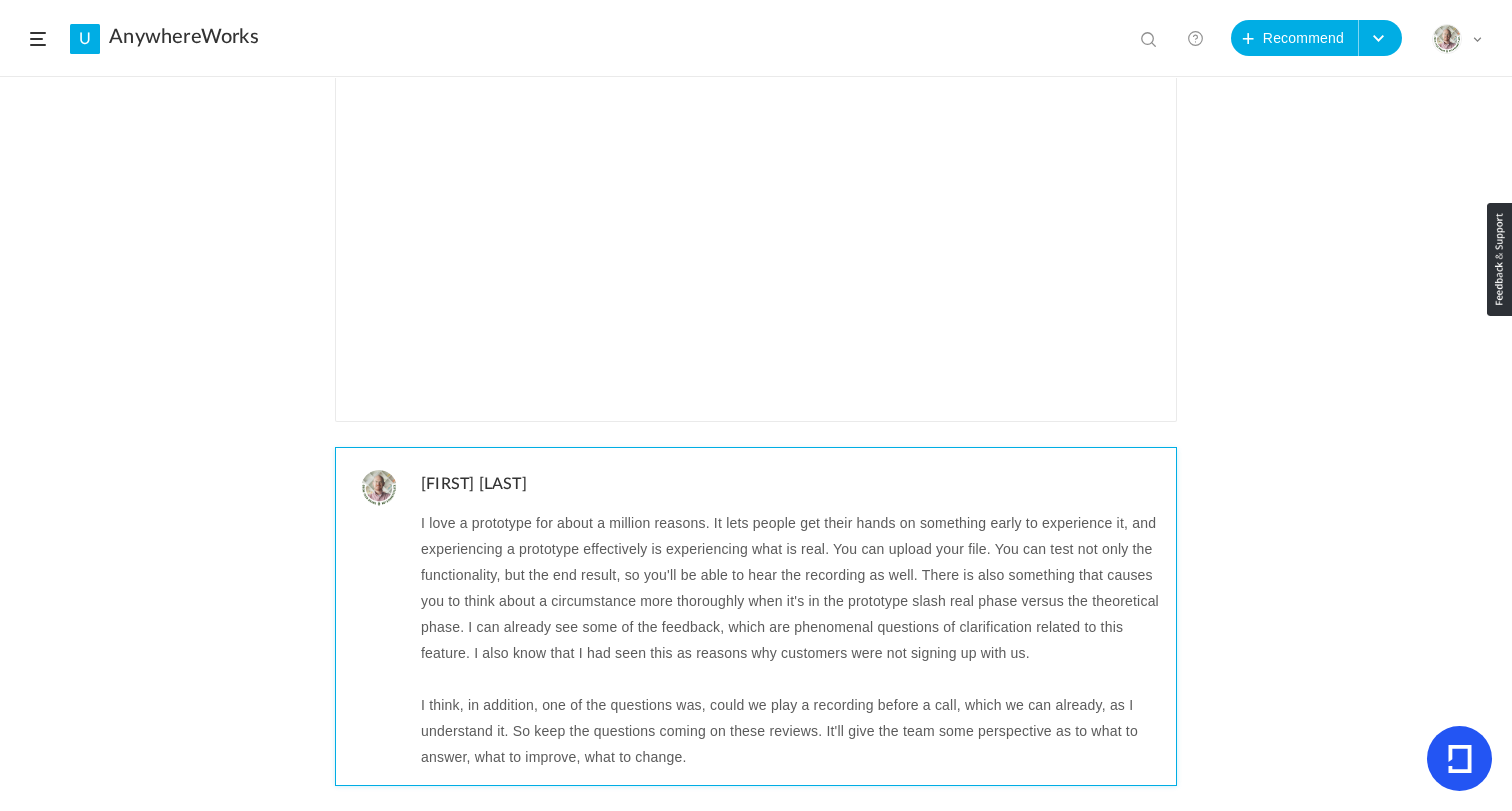 click on "I love a prototype for about a million reasons. It lets people get their hands on something early to experience it, and experiencing a prototype effectively is experiencing what is real. You can upload your file. You can test not only the functionality, but the end result, so you'll be able to hear the recording as well. There is also something that causes you to think about a circumstance more thoroughly when it's in the prototype slash real phase versus the theoretical phase. I can already see some of the feedback, which are phenomenal questions of clarification related to this feature. I also know that I had seen this as reasons why customers were not signing up with us." at bounding box center (791, 588) 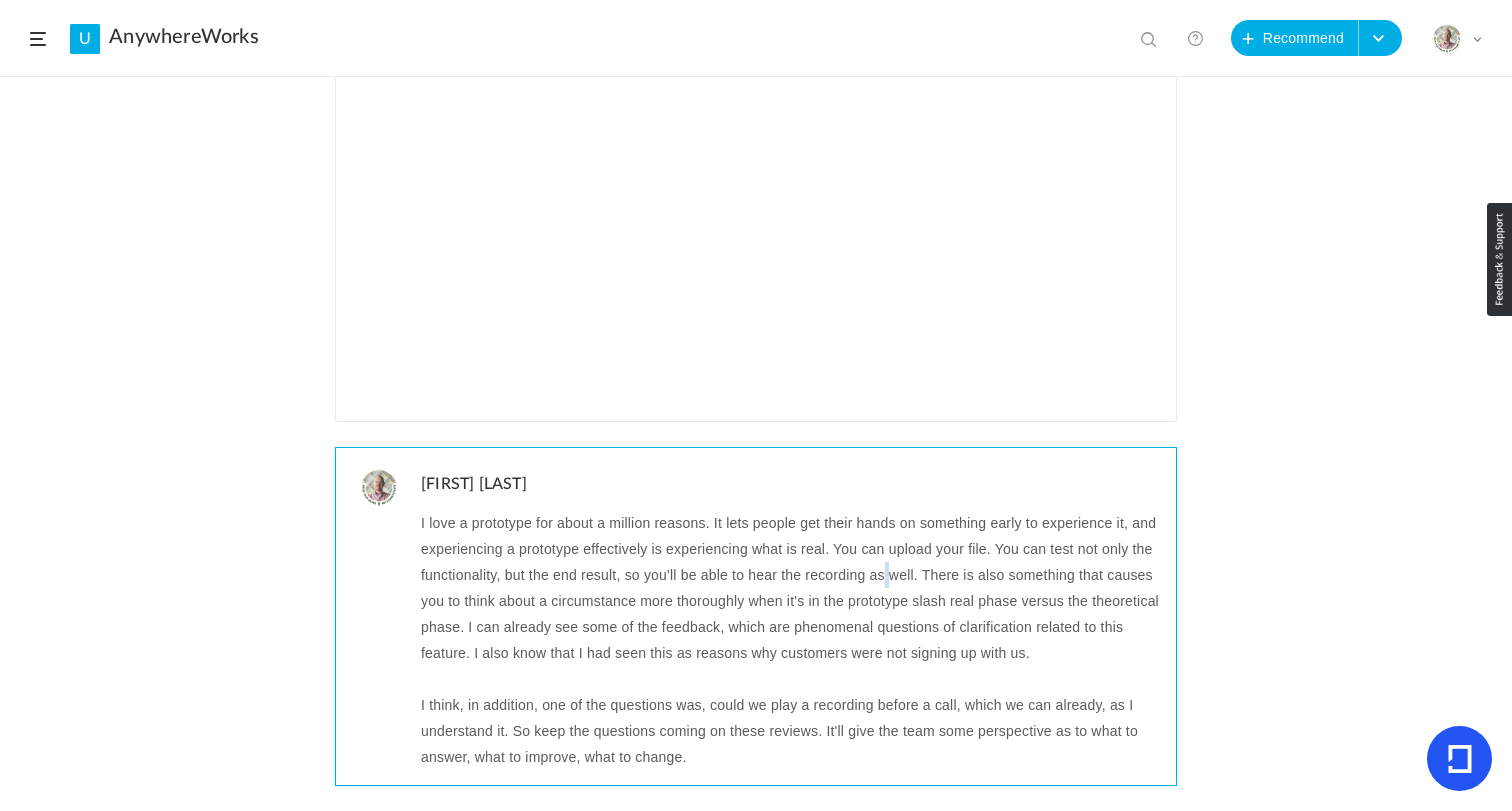 click on "I love a prototype for about a million reasons. It lets people get their hands on something early to experience it, and experiencing a prototype effectively is experiencing what is real. You can upload your file. You can test not only the functionality, but the end result, so you'll be able to hear the recording as well. There is also something that causes you to think about a circumstance more thoroughly when it's in the prototype slash real phase versus the theoretical phase. I can already see some of the feedback, which are phenomenal questions of clarification related to this feature. I also know that I had seen this as reasons why customers were not signing up with us." at bounding box center [791, 588] 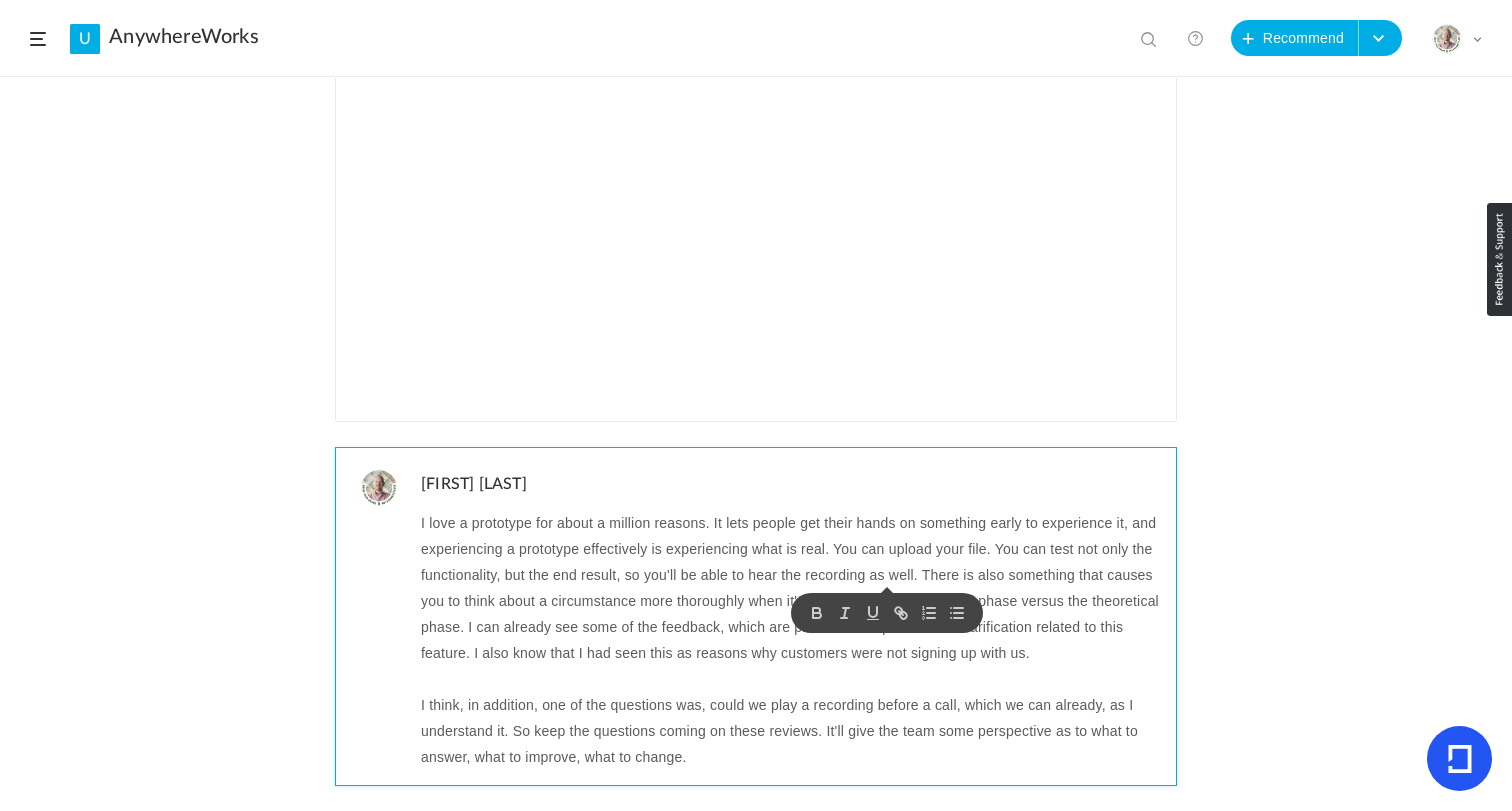click on "I love a prototype for about a million reasons. It lets people get their hands on something early to experience it, and experiencing a prototype effectively is experiencing what is real. You can upload your file. You can test not only the functionality, but the end result, so you'll be able to hear the recording as well. There is also something that causes you to think about a circumstance more thoroughly when it's in the prototype slash real phase versus the theoretical phase. I can already see some of the feedback, which are phenomenal questions of clarification related to this feature. I also know that I had seen this as reasons why customers were not signing up with us." at bounding box center [791, 588] 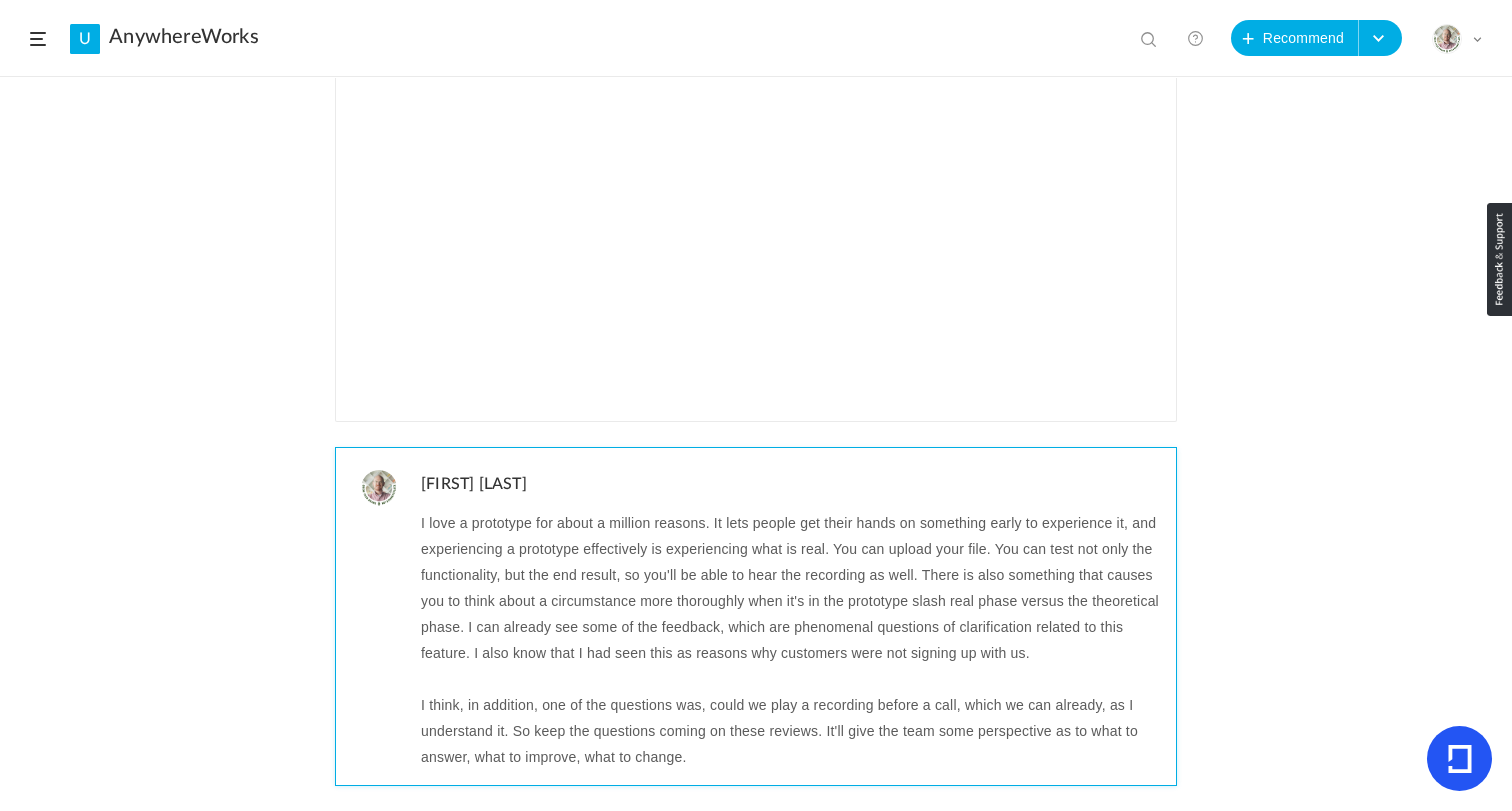 click on "I love a prototype for about a million reasons. It lets people get their hands on something early to experience it, and experiencing a prototype effectively is experiencing what is real. You can upload your file. You can test not only the functionality, but the end result, so you'll be able to hear the recording as well. There is also something that causes you to think about a circumstance more thoroughly when it's in the prototype slash real phase versus the theoretical phase. I can already see some of the feedback, which are phenomenal questions of clarification related to this feature. I also know that I had seen this as reasons why customers were not signing up with us." at bounding box center [791, 588] 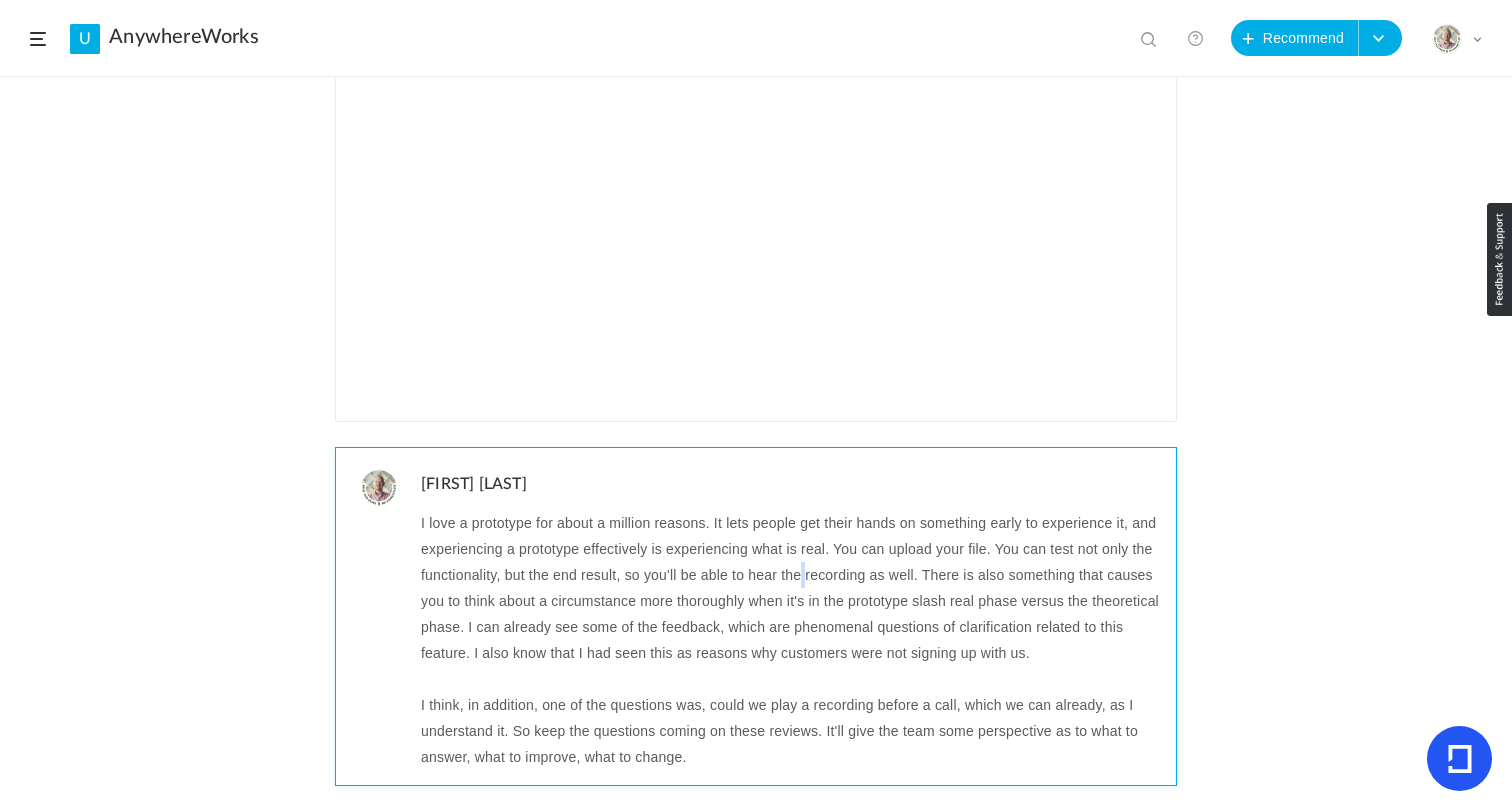 click on "I love a prototype for about a million reasons. It lets people get their hands on something early to experience it, and experiencing a prototype effectively is experiencing what is real. You can upload your file. You can test not only the functionality, but the end result, so you'll be able to hear the recording as well. There is also something that causes you to think about a circumstance more thoroughly when it's in the prototype slash real phase versus the theoretical phase. I can already see some of the feedback, which are phenomenal questions of clarification related to this feature. I also know that I had seen this as reasons why customers were not signing up with us." at bounding box center (791, 588) 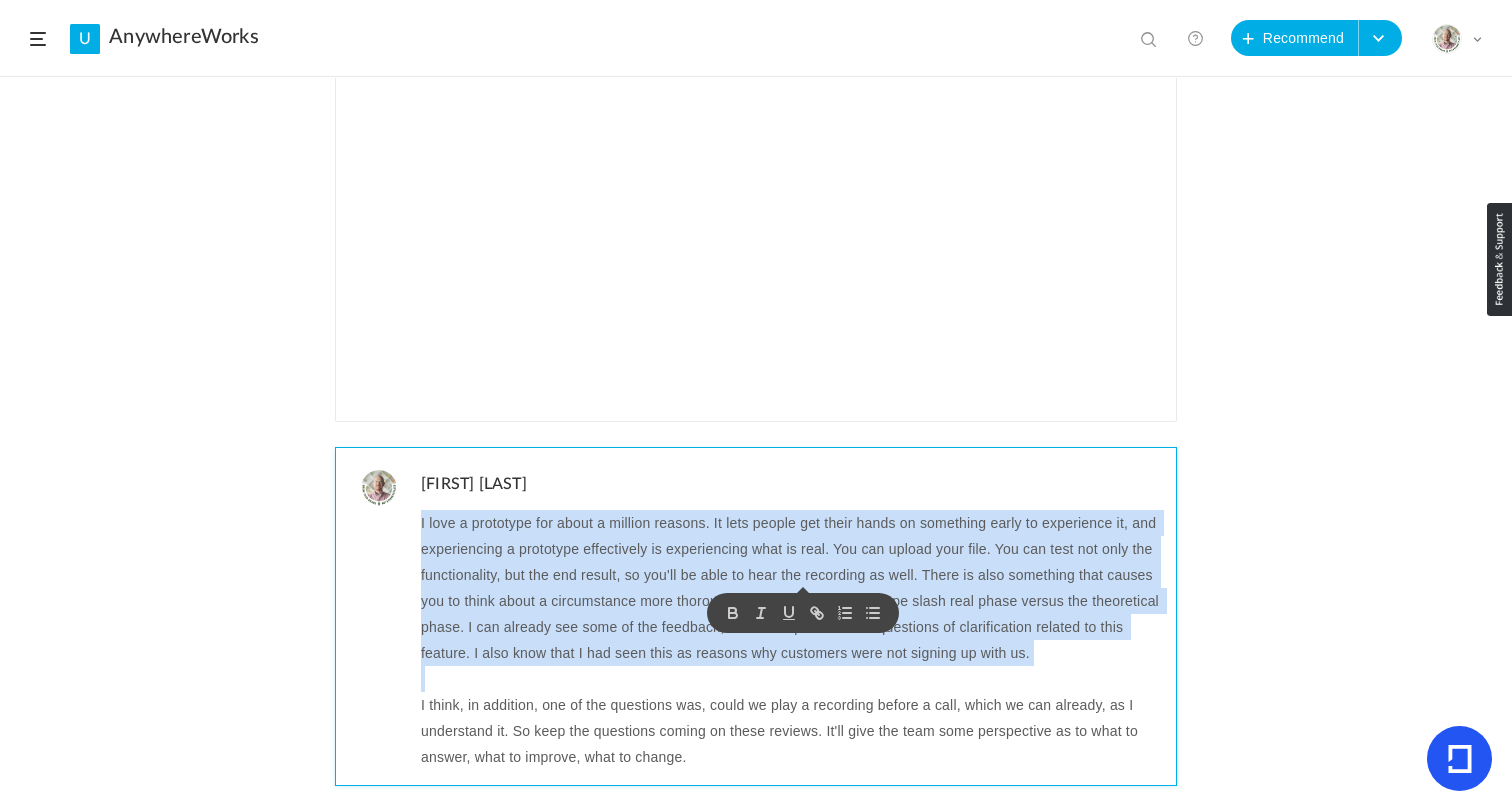 click on "I love a prototype for about a million reasons. It lets people get their hands on something early to experience it, and experiencing a prototype effectively is experiencing what is real. You can upload your file. You can test not only the functionality, but the end result, so you'll be able to hear the recording as well. There is also something that causes you to think about a circumstance more thoroughly when it's in the prototype slash real phase versus the theoretical phase. I can already see some of the feedback, which are phenomenal questions of clarification related to this feature. I also know that I had seen this as reasons why customers were not signing up with us." at bounding box center [791, 588] 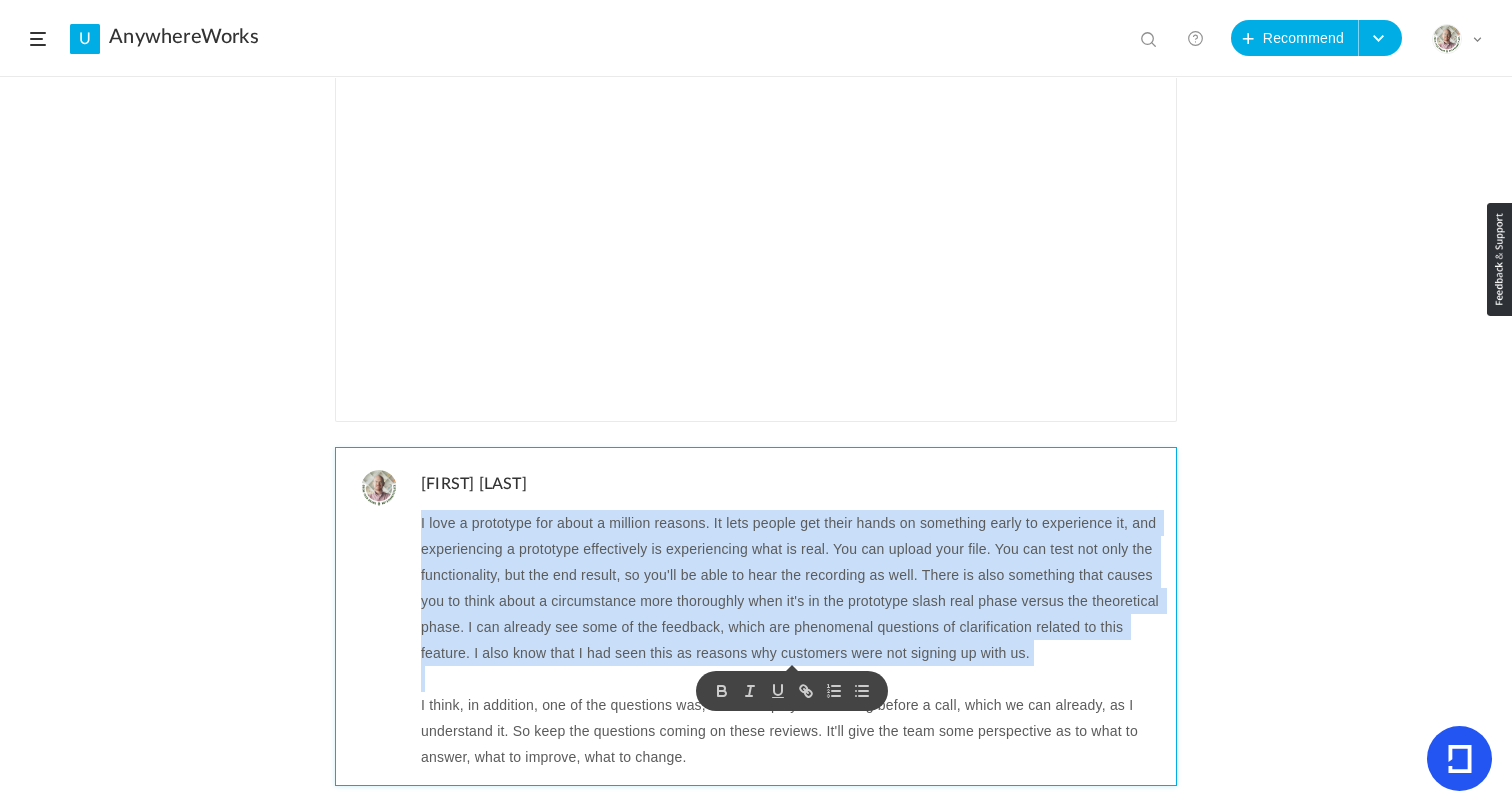 copy on "I love a prototype for about a million reasons. It lets people get their hands on something early to experience it, and experiencing a prototype effectively is experiencing what is real. You can upload your file. You can test not only the functionality, but the end result, so you'll be able to hear the recording as well. There is also something that causes you to think about a circumstance more thoroughly when it's in the prototype slash real phase versus the theoretical phase. I can already see some of the feedback, which are phenomenal questions of clarification related to this feature. I also know that I had seen this as reasons why customers were not signing up with us." 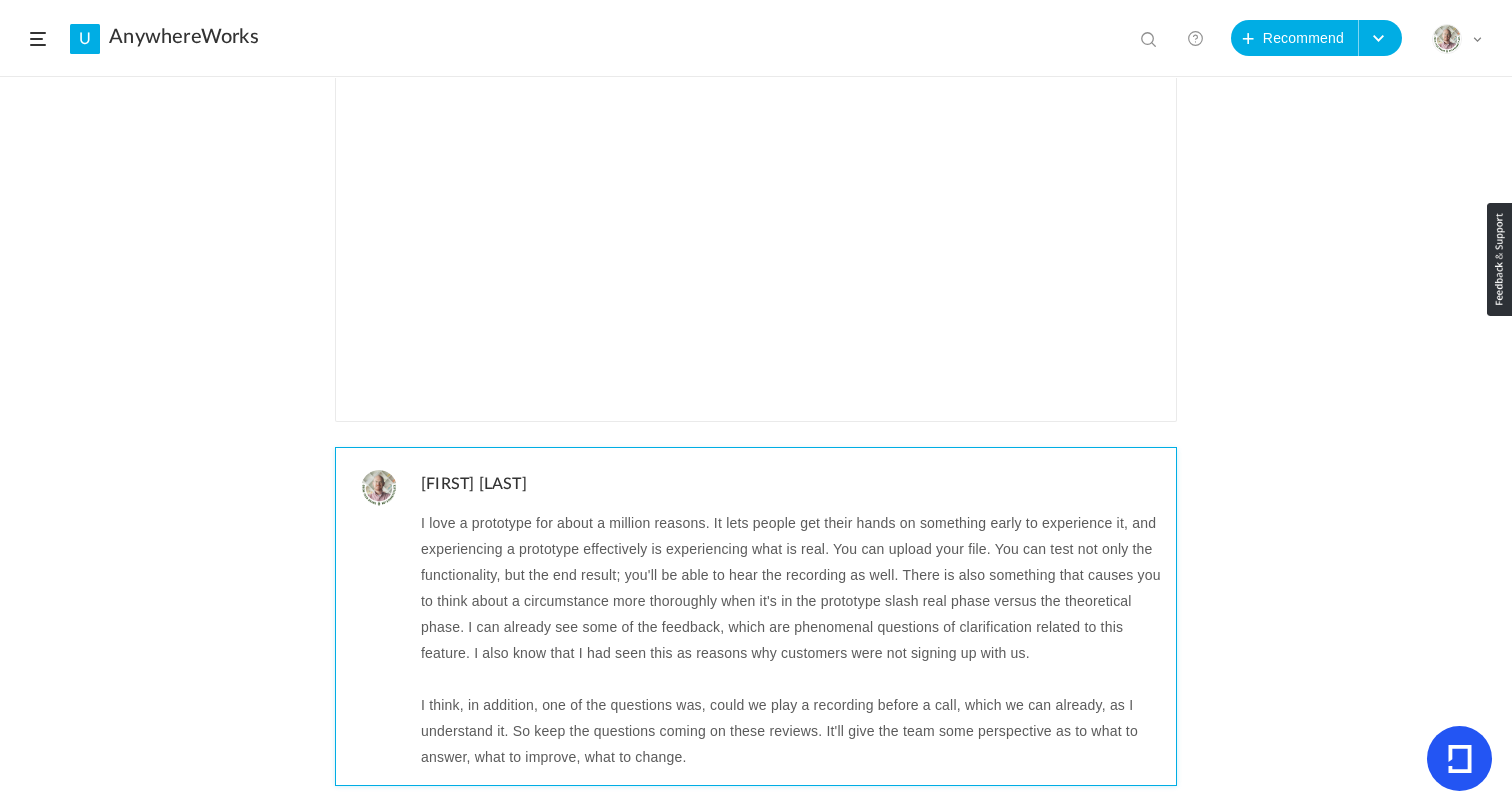 click on "I love a prototype for about a million reasons. It lets people get their hands on something early to experience it, and experiencing a prototype effectively is experiencing what is real. You can upload your file. You can test not only the functionality, but the end result; you'll be able to hear the recording as well. There is also something that causes you to think about a circumstance more thoroughly when it's in the prototype slash real phase versus the theoretical phase. I can already see some of the feedback, which are phenomenal questions of clarification related to this feature. I also know that I had seen this as reasons why customers were not signing up with us." at bounding box center [791, 588] 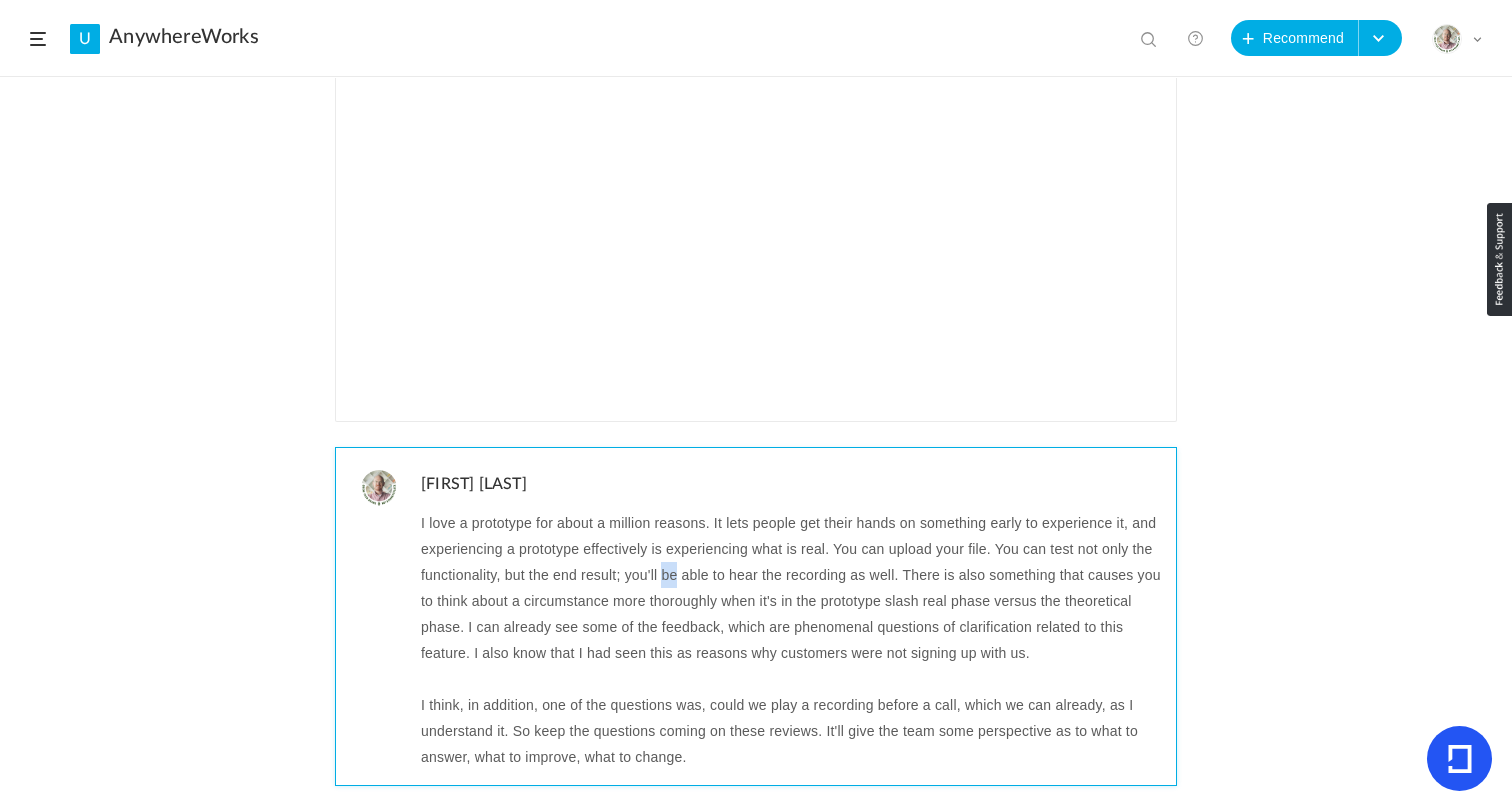click on "I love a prototype for about a million reasons. It lets people get their hands on something early to experience it, and experiencing a prototype effectively is experiencing what is real. You can upload your file. You can test not only the functionality, but the end result; you'll be able to hear the recording as well. There is also something that causes you to think about a circumstance more thoroughly when it's in the prototype slash real phase versus the theoretical phase. I can already see some of the feedback, which are phenomenal questions of clarification related to this feature. I also know that I had seen this as reasons why customers were not signing up with us." at bounding box center [791, 588] 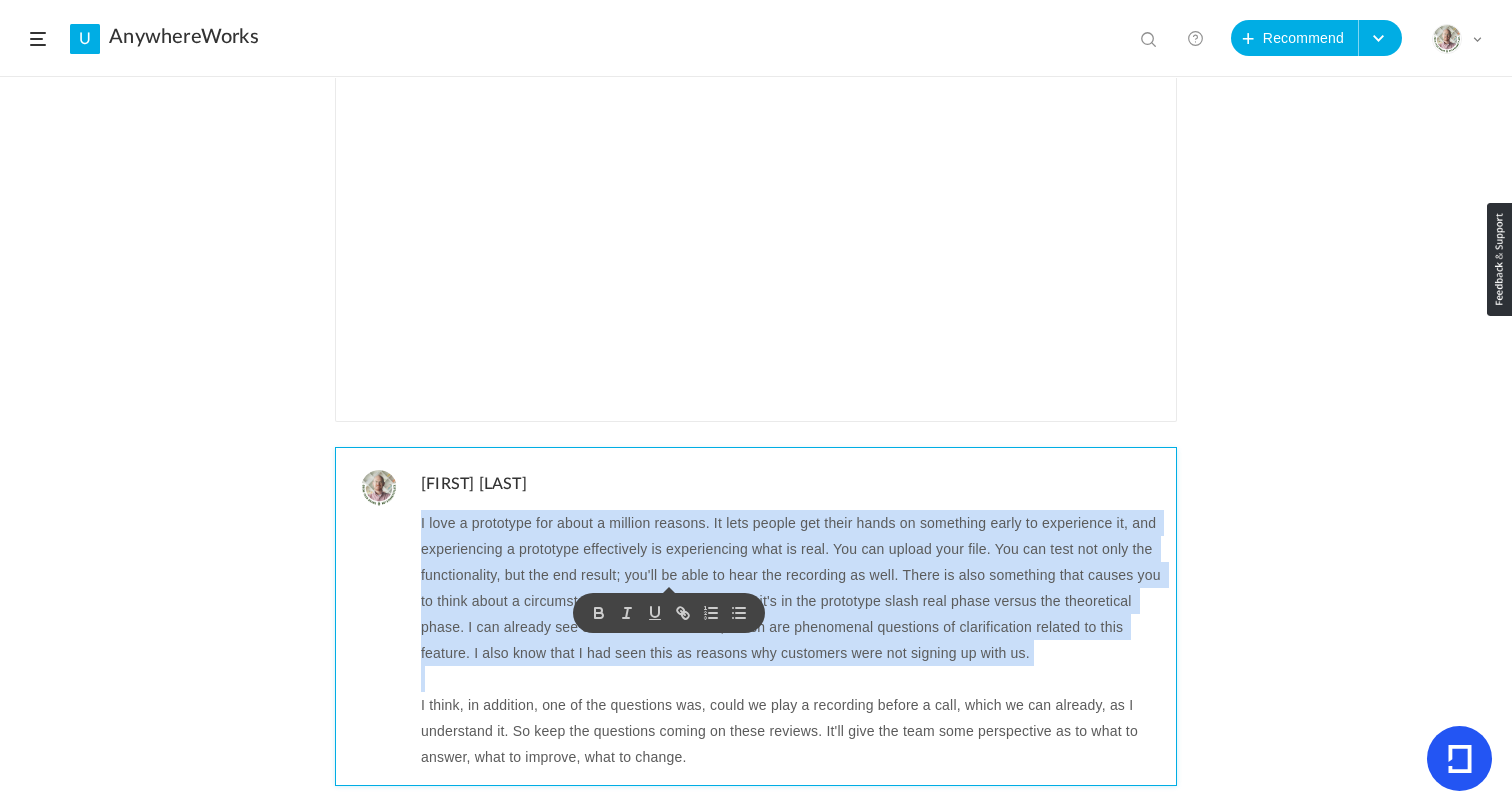 click on "I love a prototype for about a million reasons. It lets people get their hands on something early to experience it, and experiencing a prototype effectively is experiencing what is real. You can upload your file. You can test not only the functionality, but the end result; you'll be able to hear the recording as well. There is also something that causes you to think about a circumstance more thoroughly when it's in the prototype slash real phase versus the theoretical phase. I can already see some of the feedback, which are phenomenal questions of clarification related to this feature. I also know that I had seen this as reasons why customers were not signing up with us." at bounding box center (791, 588) 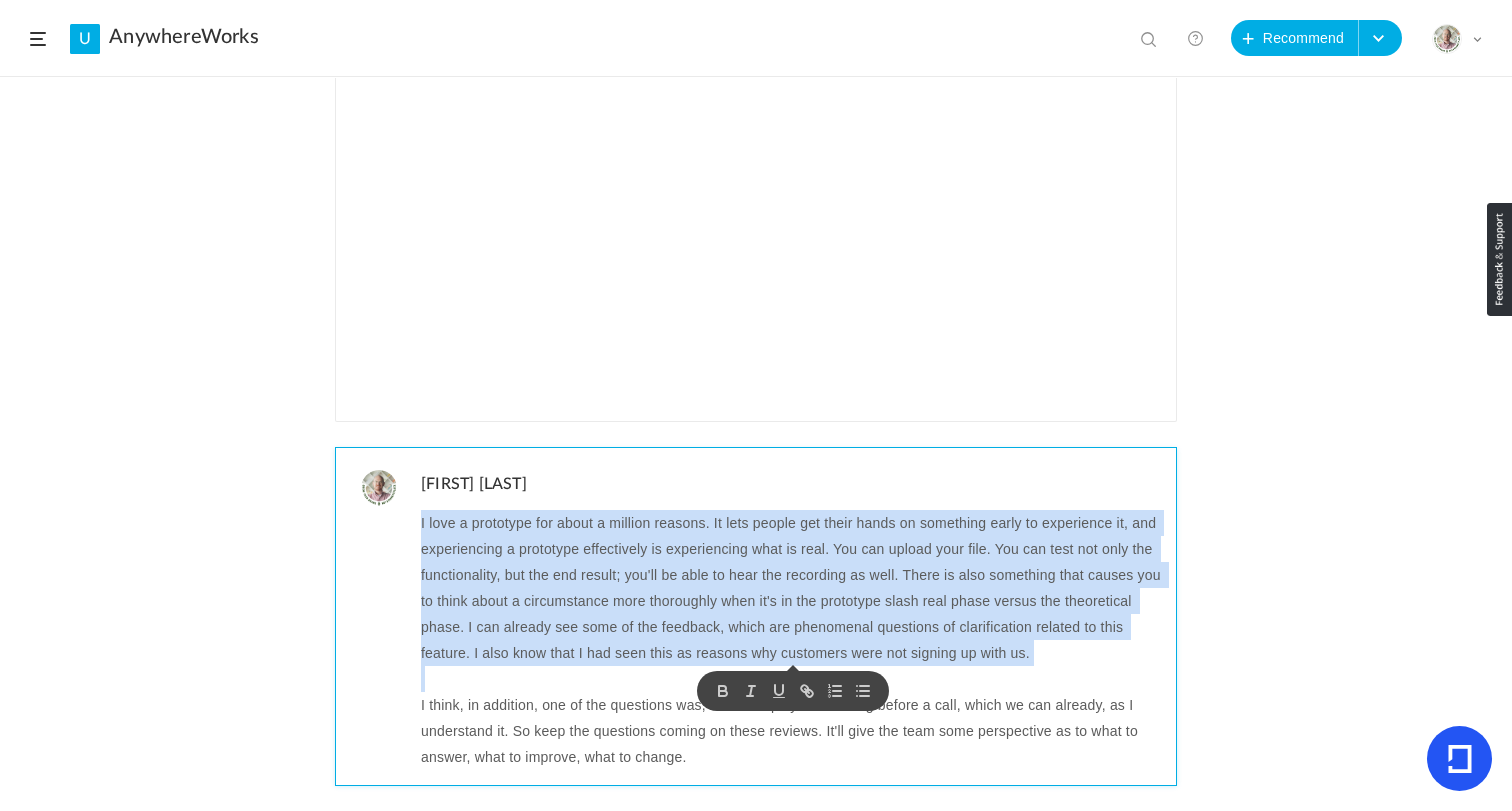 copy on "I love a prototype for about a million reasons. It lets people get their hands on something early to experience it, and experiencing a prototype effectively is experiencing what is real. You can upload your file. You can test not only the functionality, but the end result; you'll be able to hear the recording as well. There is also something that causes you to think about a circumstance more thoroughly when it's in the prototype slash real phase versus the theoretical phase. I can already see some of the feedback, which are phenomenal questions of clarification related to this feature. I also know that I had seen this as reasons why customers were not signing up with us." 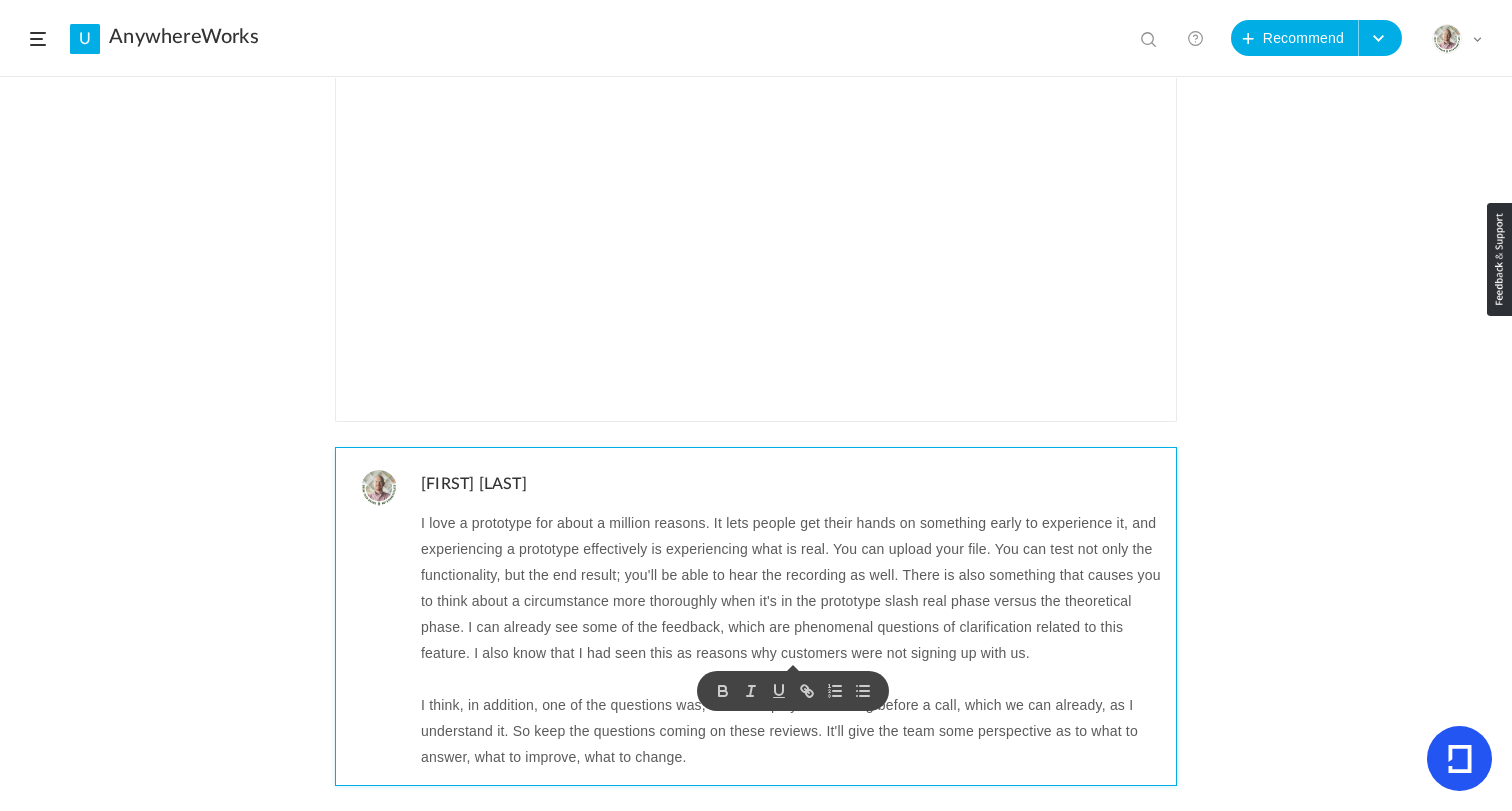 click on "I love a prototype for about a million reasons. It lets people get their hands on something early to experience it, and experiencing a prototype effectively is experiencing what is real. You can upload your file. You can test not only the functionality, but the end result; you'll be able to hear the recording as well. There is also something that causes you to think about a circumstance more thoroughly when it's in the prototype slash real phase versus the theoretical phase. I can already see some of the feedback, which are phenomenal questions of clarification related to this feature. I also know that I had seen this as reasons why customers were not signing up with us." at bounding box center (791, 588) 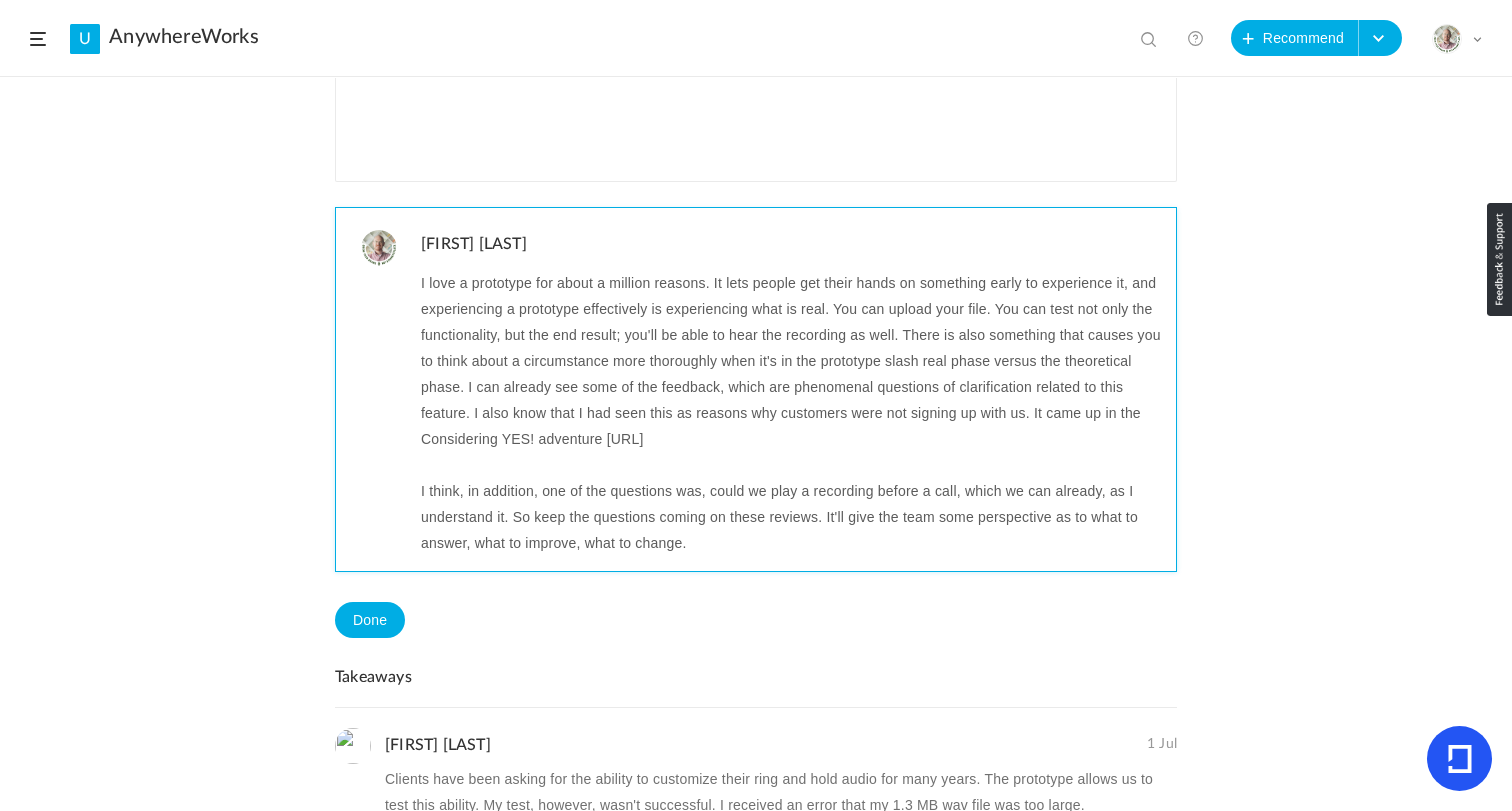 scroll, scrollTop: 626, scrollLeft: 0, axis: vertical 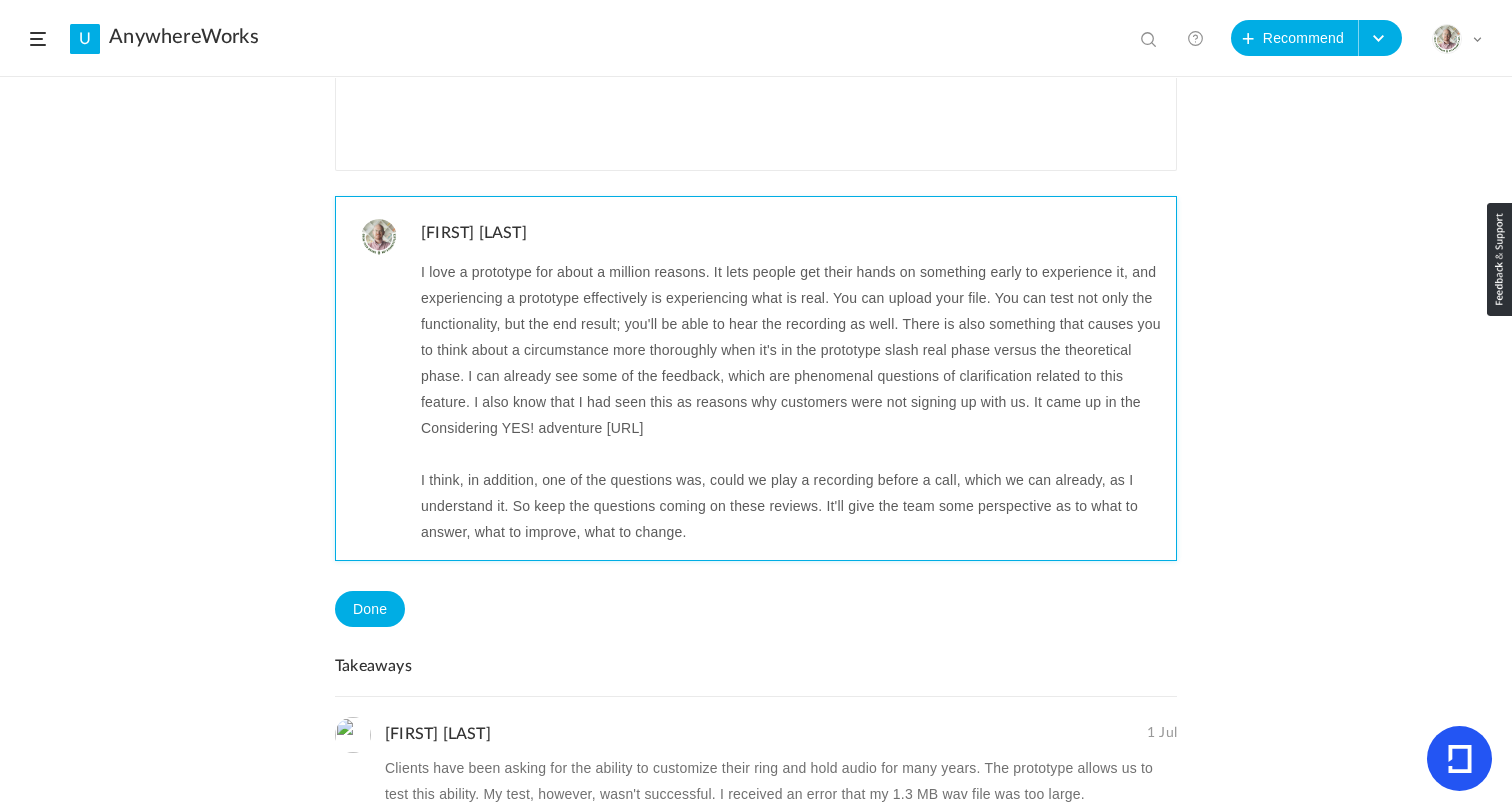 click on "I think, in addition, one of the questions was, could we play a recording before a call, which we can already, as I understand it. So keep the questions coming on these reviews. It'll give the team some perspective as to what to answer, what to improve, what to change." at bounding box center [791, 506] 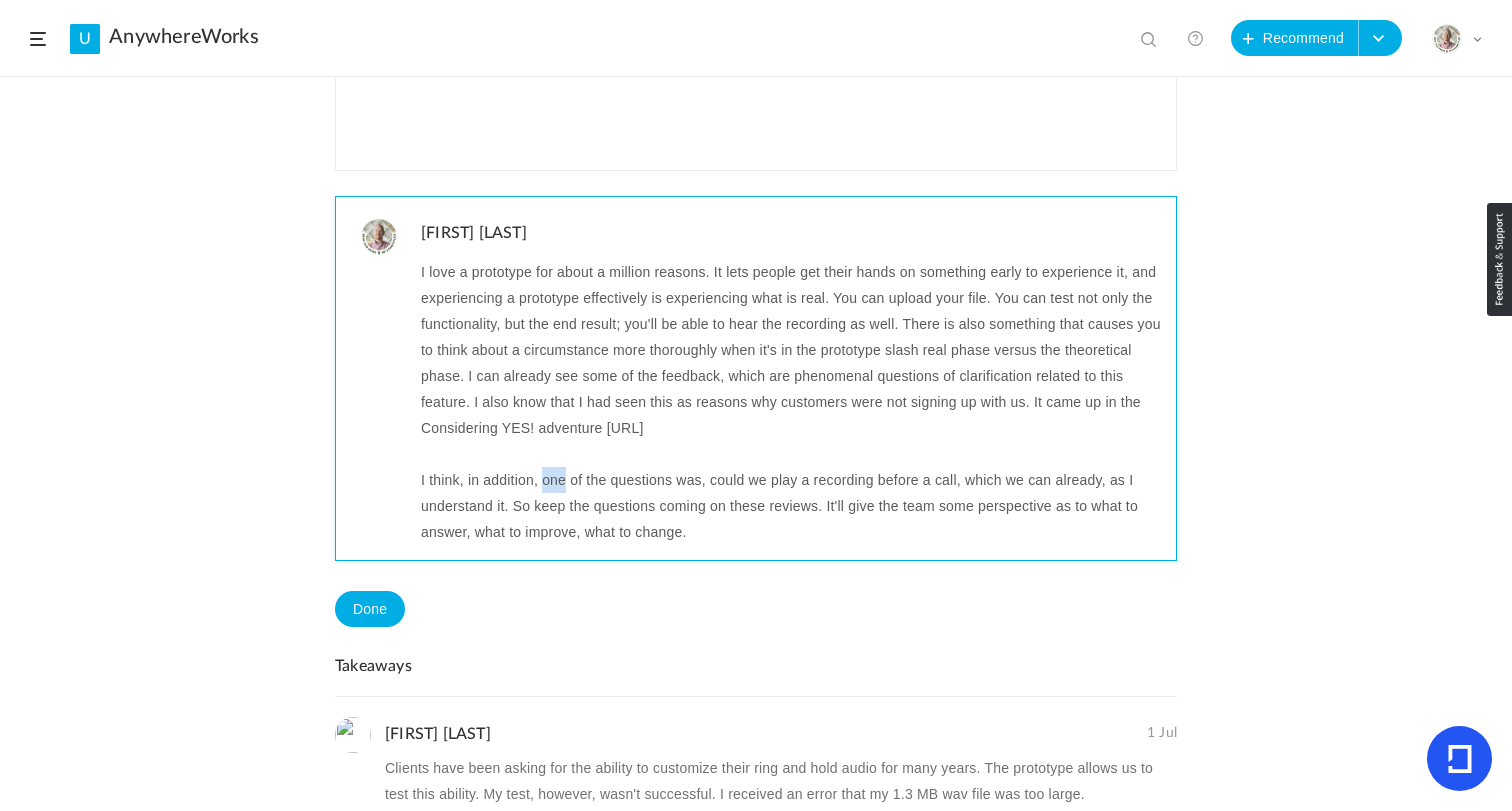 click on "I think, in addition, one of the questions was, could we play a recording before a call, which we can already, as I understand it. So keep the questions coming on these reviews. It'll give the team some perspective as to what to answer, what to improve, what to change." at bounding box center [791, 506] 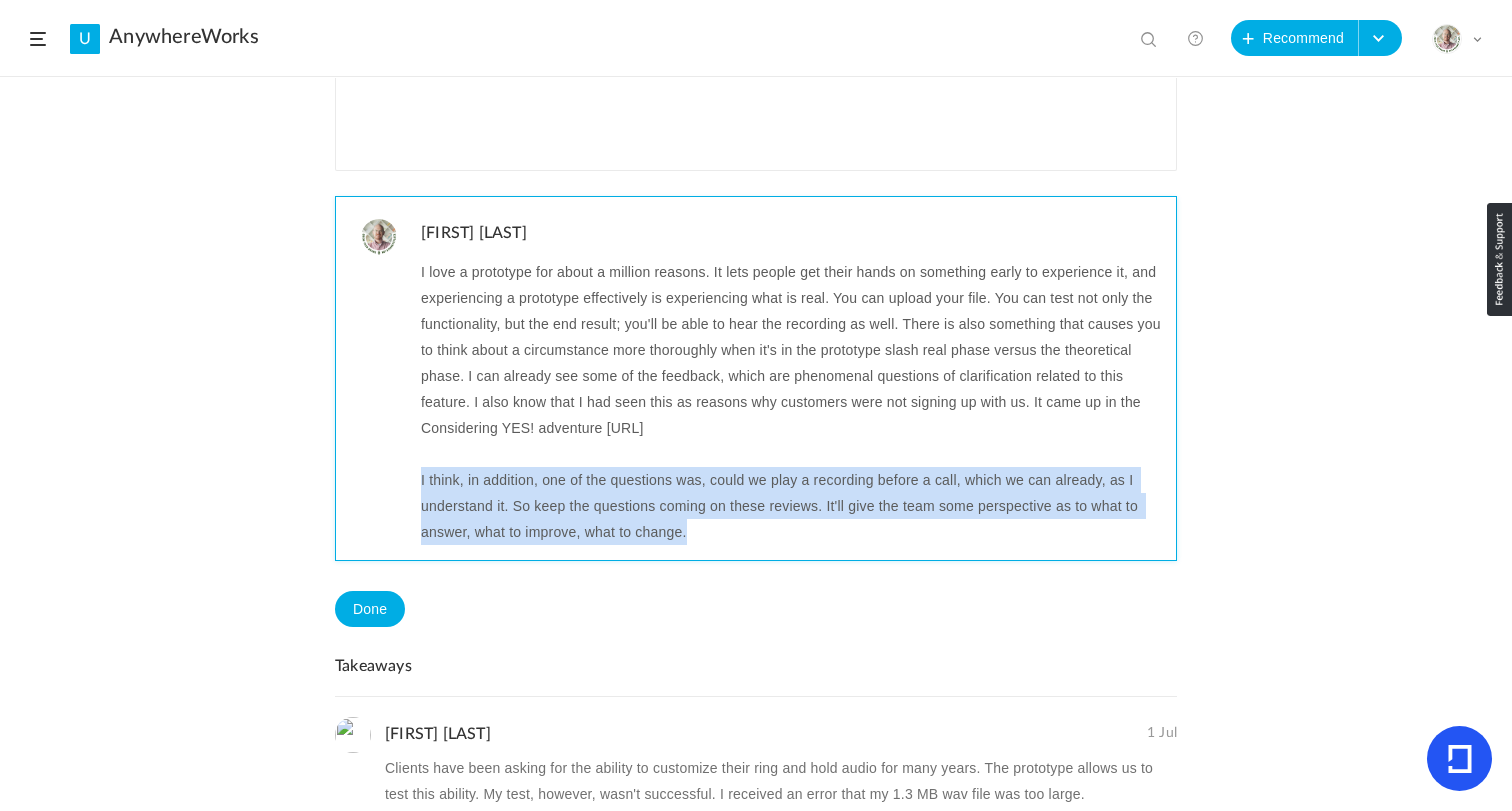 click on "I think, in addition, one of the questions was, could we play a recording before a call, which we can already, as I understand it. So keep the questions coming on these reviews. It'll give the team some perspective as to what to answer, what to improve, what to change." at bounding box center (791, 506) 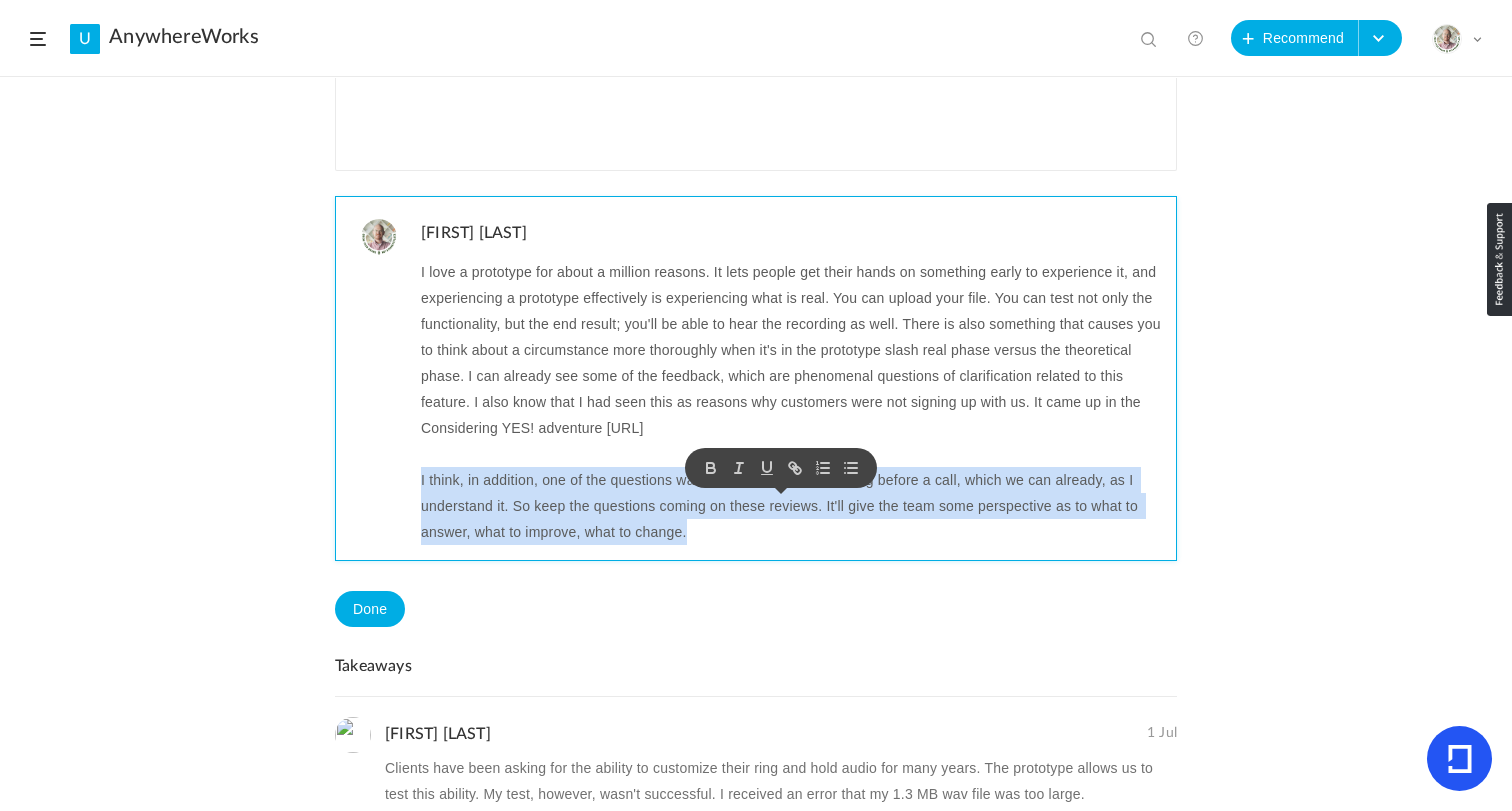copy on "I think, in addition, one of the questions was, could we play a recording before a call, which we can already, as I understand it. So keep the questions coming on these reviews. It'll give the team some perspective as to what to answer, what to improve, what to change." 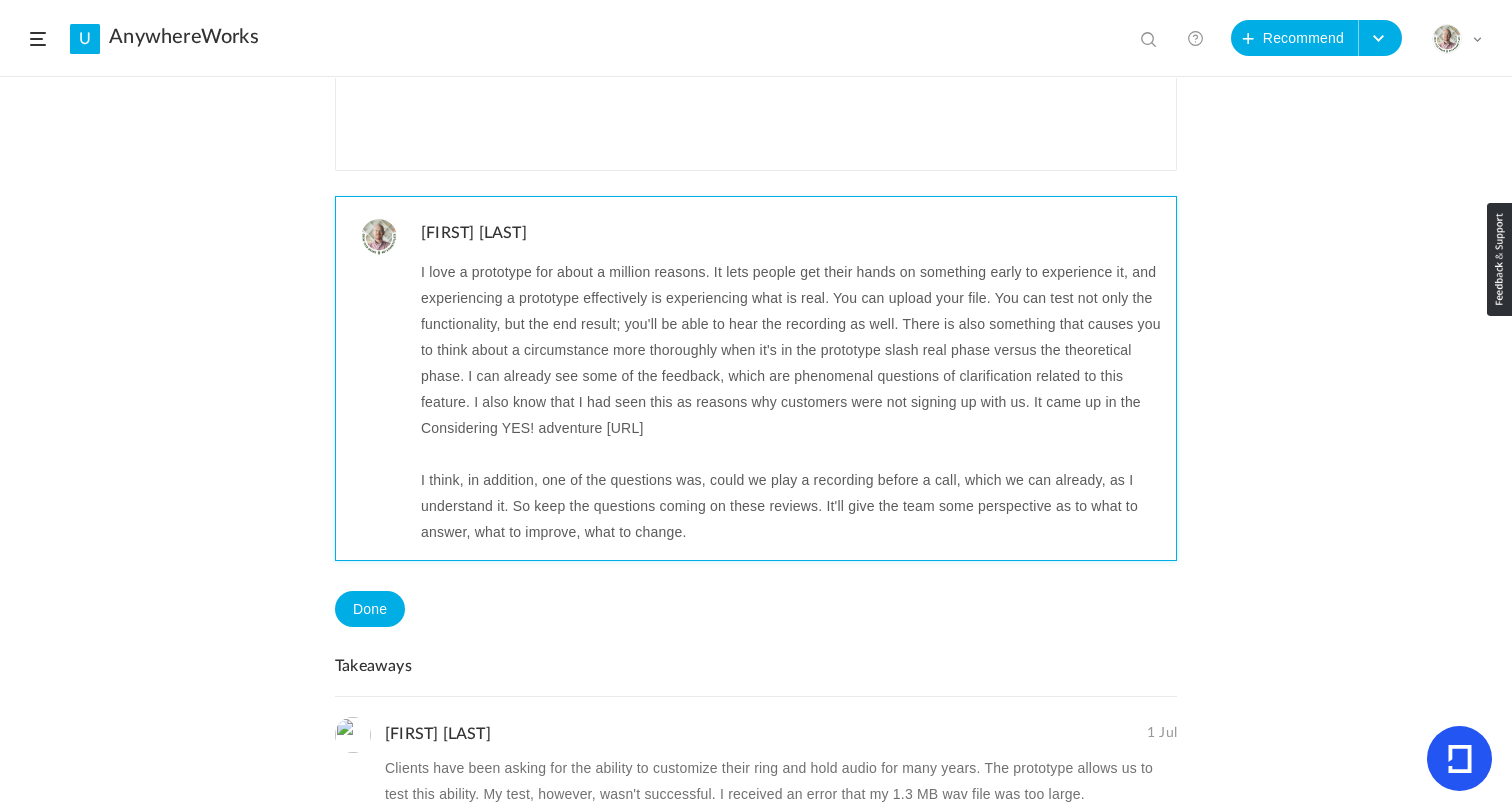 click on "I think, in addition, one of the questions was, could we play a recording before a call, which we can already, as I understand it. So keep the questions coming on these reviews. It'll give the team some perspective as to what to answer, what to improve, what to change." at bounding box center [791, 506] 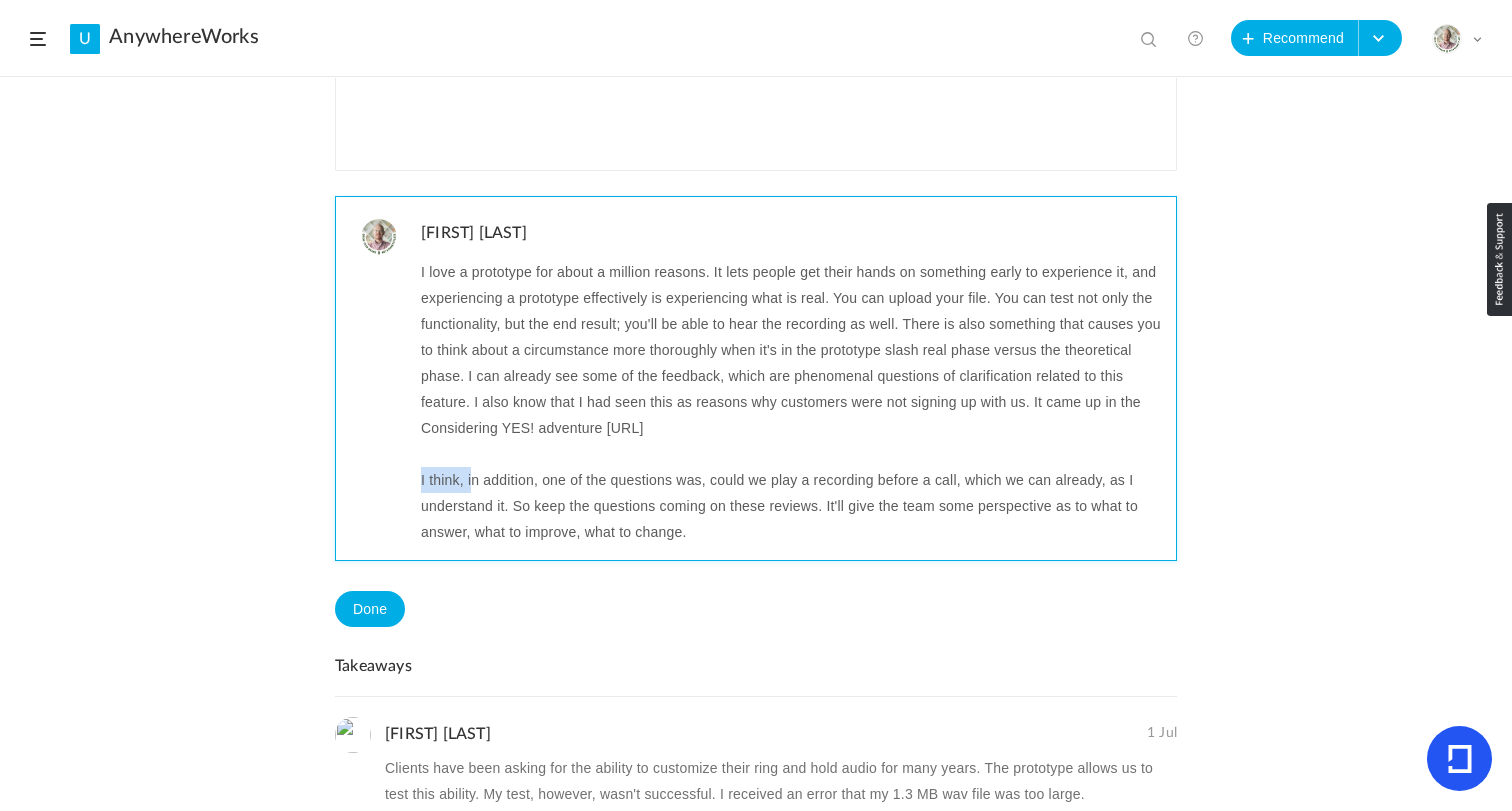 drag, startPoint x: 470, startPoint y: 509, endPoint x: 410, endPoint y: 508, distance: 60.00833 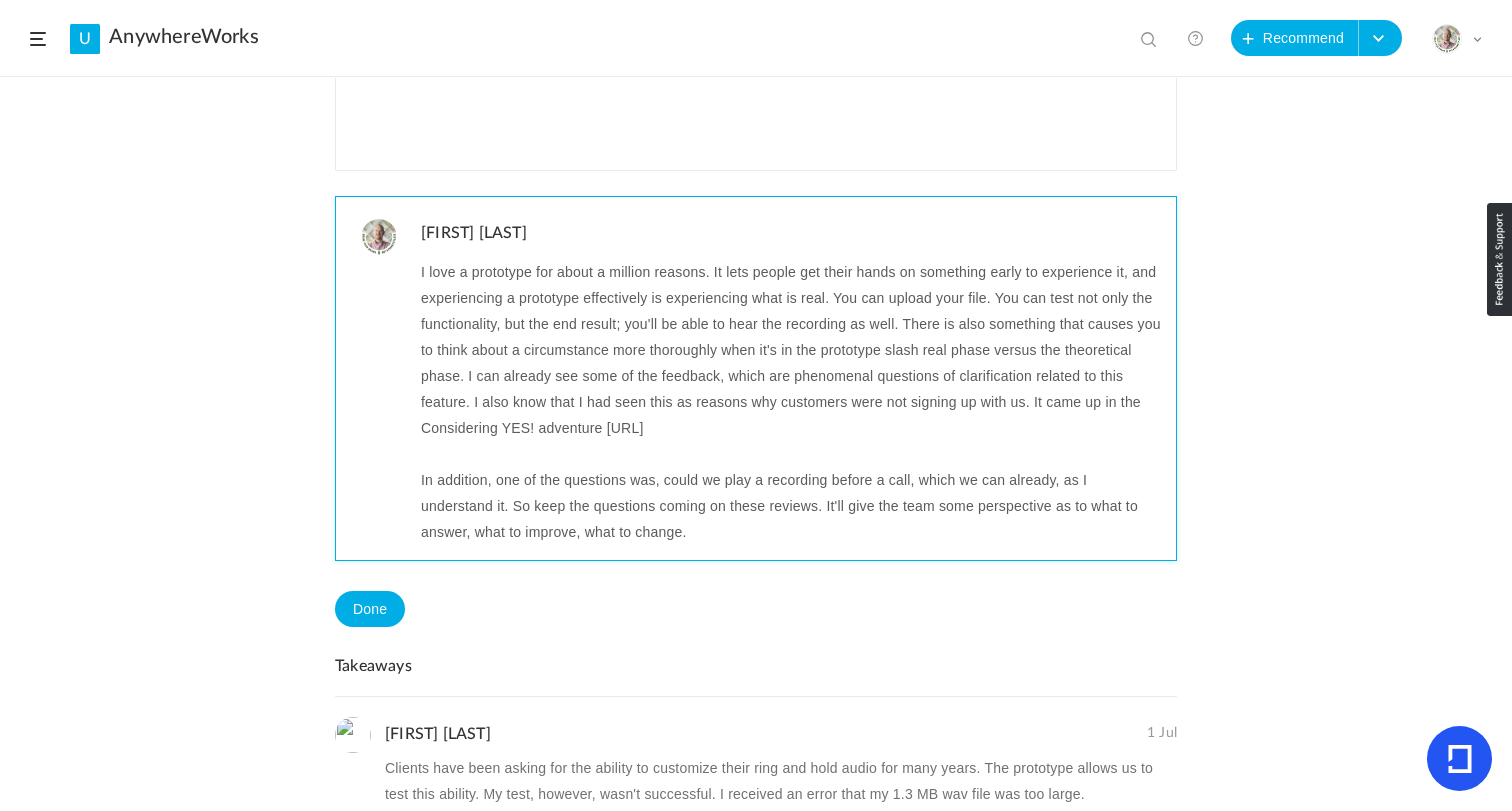 click on "In addition, one of the questions was, could we play a recording before a call, which we can already, as I understand it. So keep the questions coming on these reviews. It'll give the team some perspective as to what to answer, what to improve, what to change." at bounding box center (791, 506) 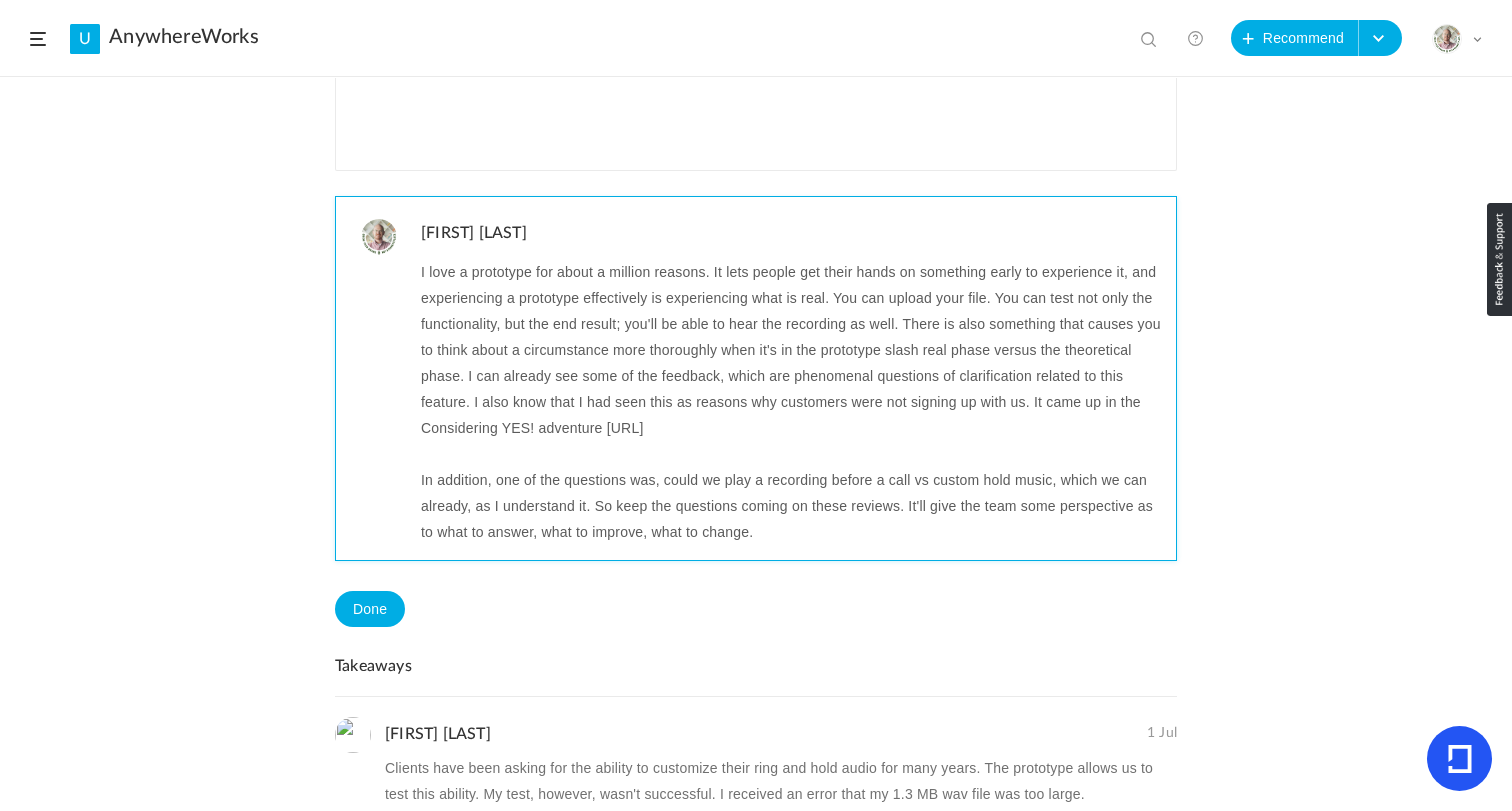 click on "In addition, one of the questions was, could we play a recording before a call vs custom hold music, which we can already, as I understand it. So keep the questions coming on these reviews. It'll give the team some perspective as to what to answer, what to improve, what to change." at bounding box center (791, 506) 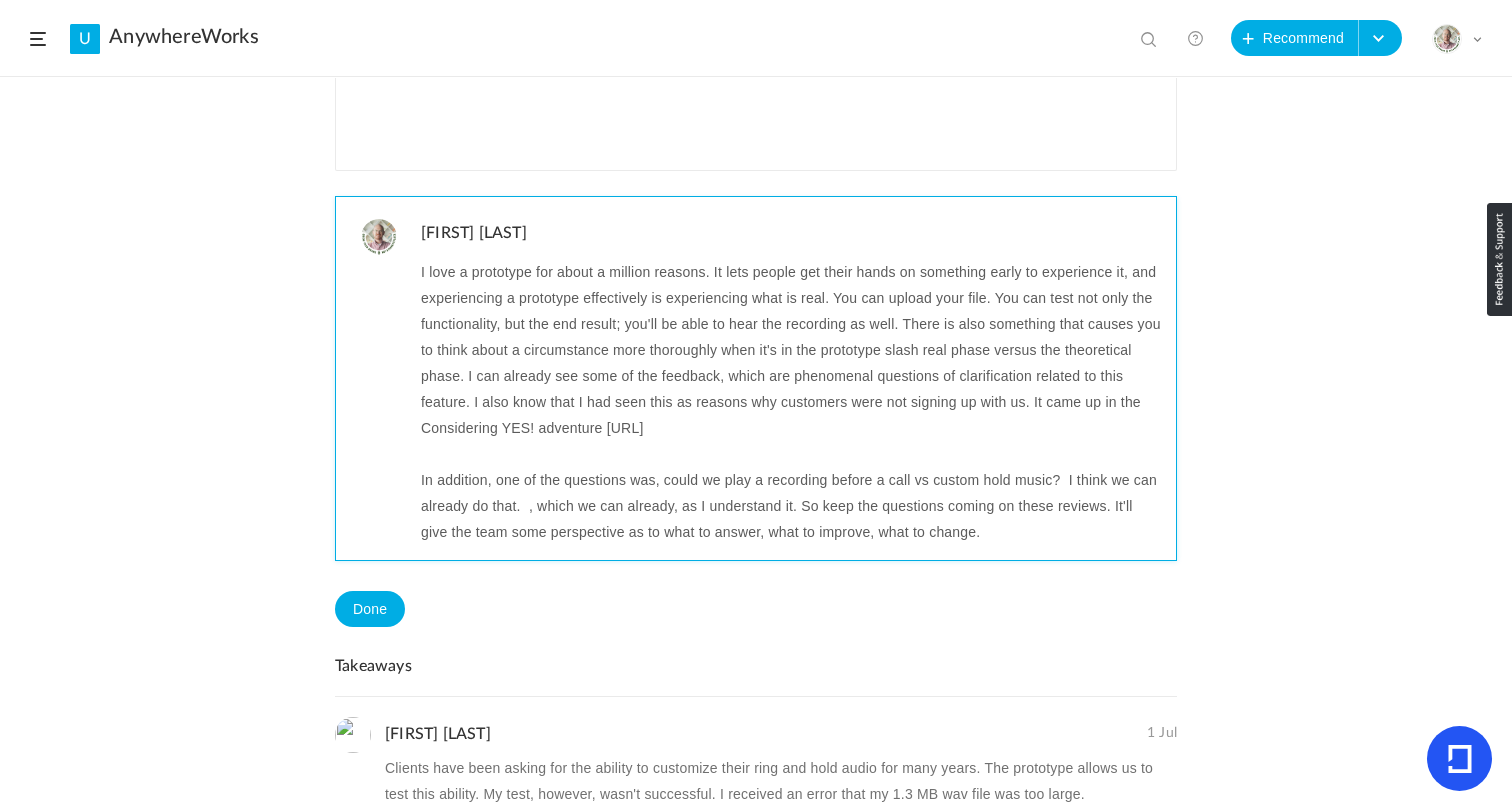 click on "In addition, one of the questions was, could we play a recording before a call vs custom hold music?  I think we can already do that.  , which we can already, as I understand it. So keep the questions coming on these reviews. It'll give the team some perspective as to what to answer, what to improve, what to change." at bounding box center [791, 506] 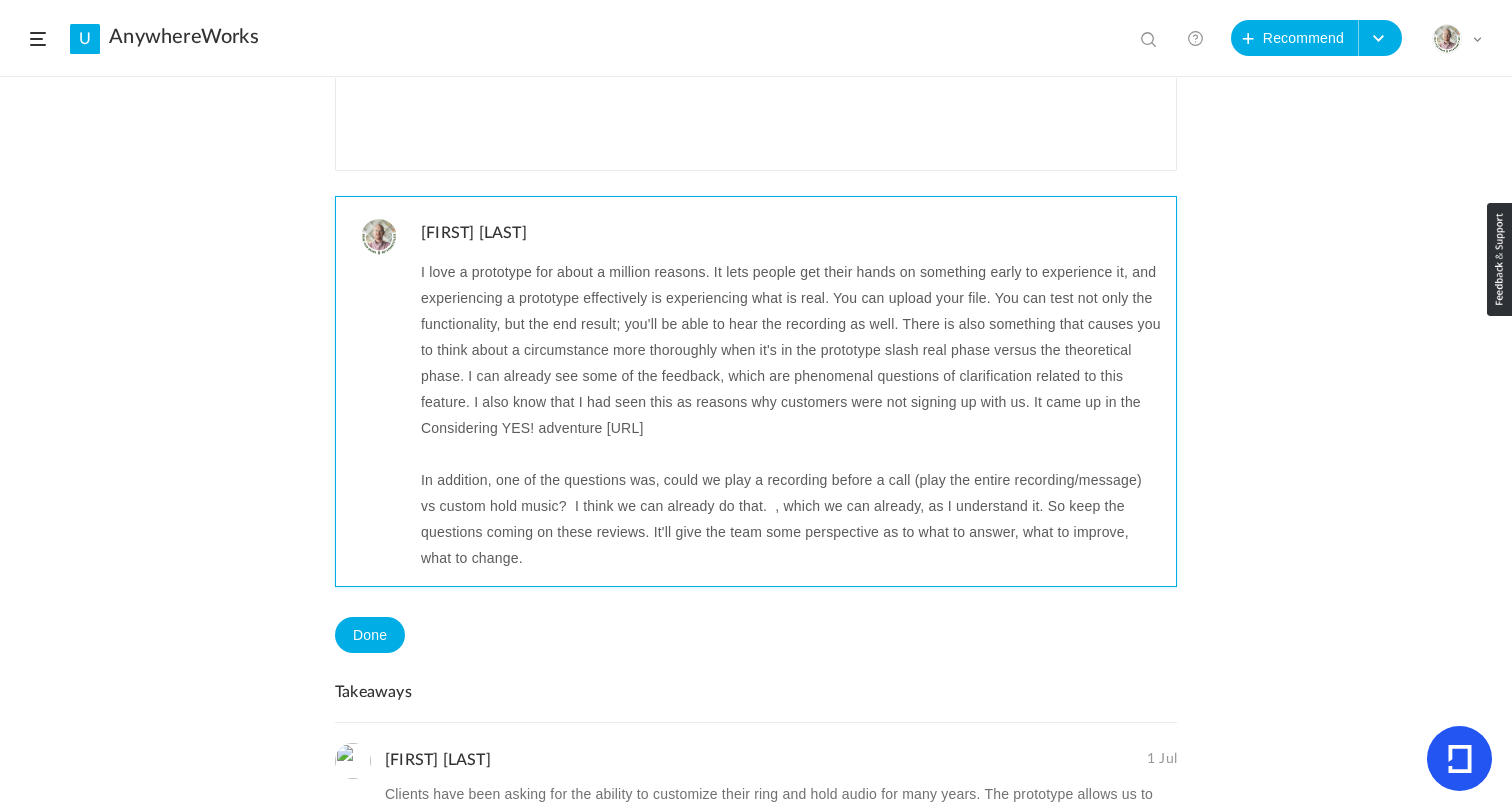 click on "In addition, one of the questions was, could we play a recording before a call (play the entire recording/message)  vs custom hold music?  I think we can already do that.  , which we can already, as I understand it. So keep the questions coming on these reviews. It'll give the team some perspective as to what to answer, what to improve, what to change." at bounding box center (791, 519) 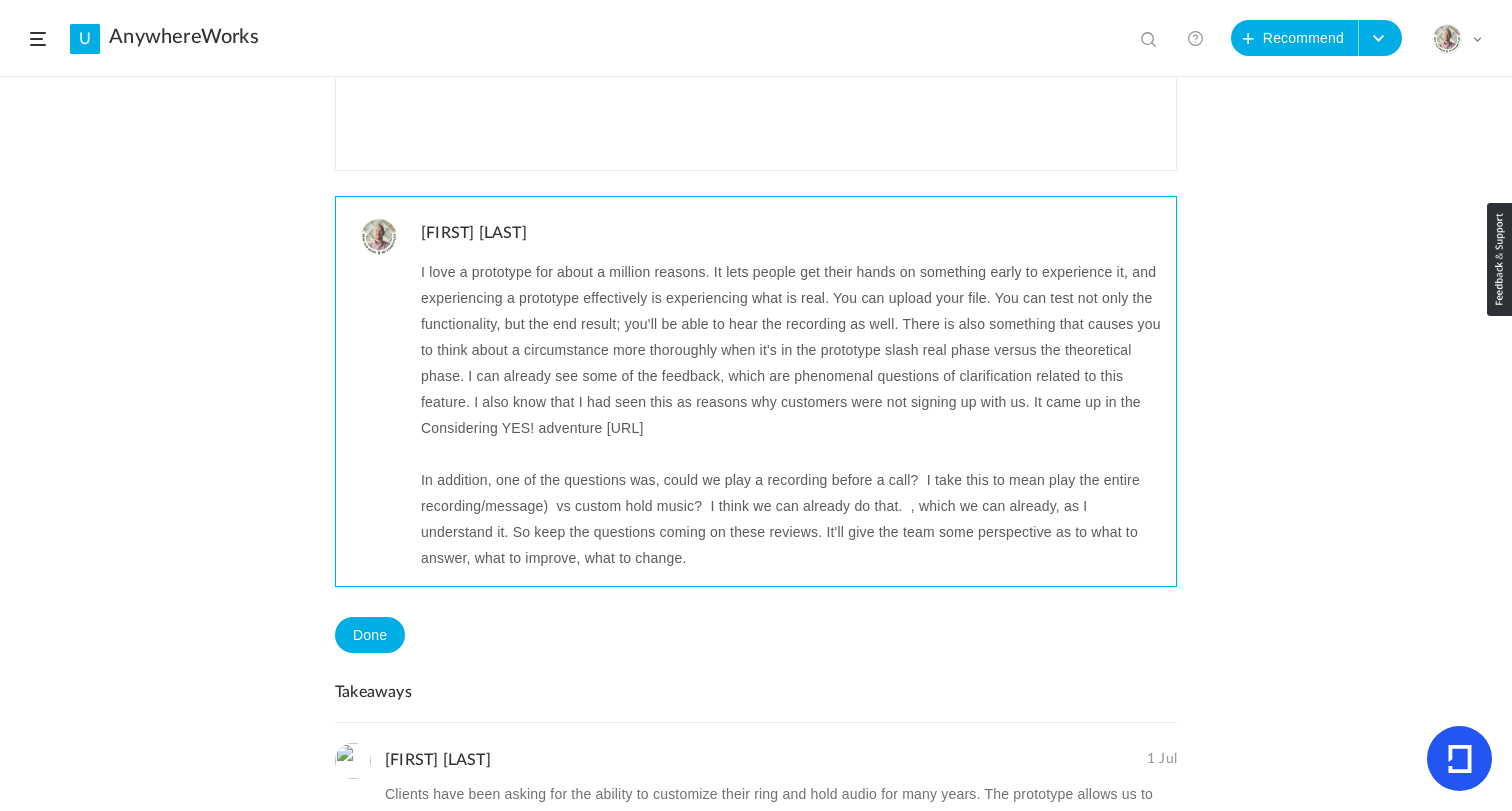 click on "In addition, one of the questions was, could we play a recording before a call?  I take this to mean play the entire recording/message)  vs custom hold music?  I think we can already do that.  , which we can already, as I understand it. So keep the questions coming on these reviews. It'll give the team some perspective as to what to answer, what to improve, what to change." at bounding box center [791, 519] 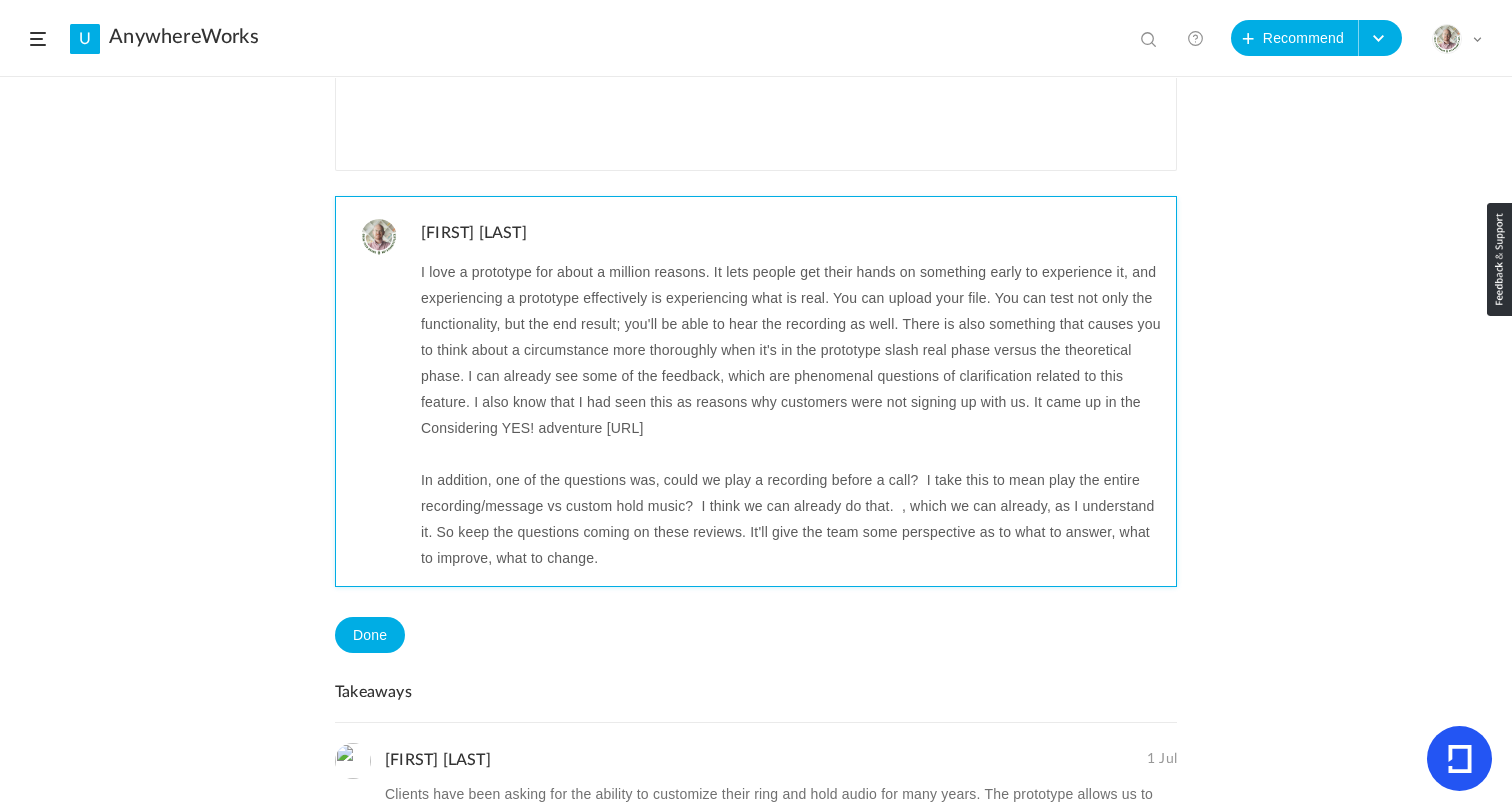 click on "In addition, one of the questions was, could we play a recording before a call?  I take this to mean play the entire recording/message vs custom hold music?  I think we can already do that.  , which we can already, as I understand it. So keep the questions coming on these reviews. It'll give the team some perspective as to what to answer, what to improve, what to change." at bounding box center (791, 519) 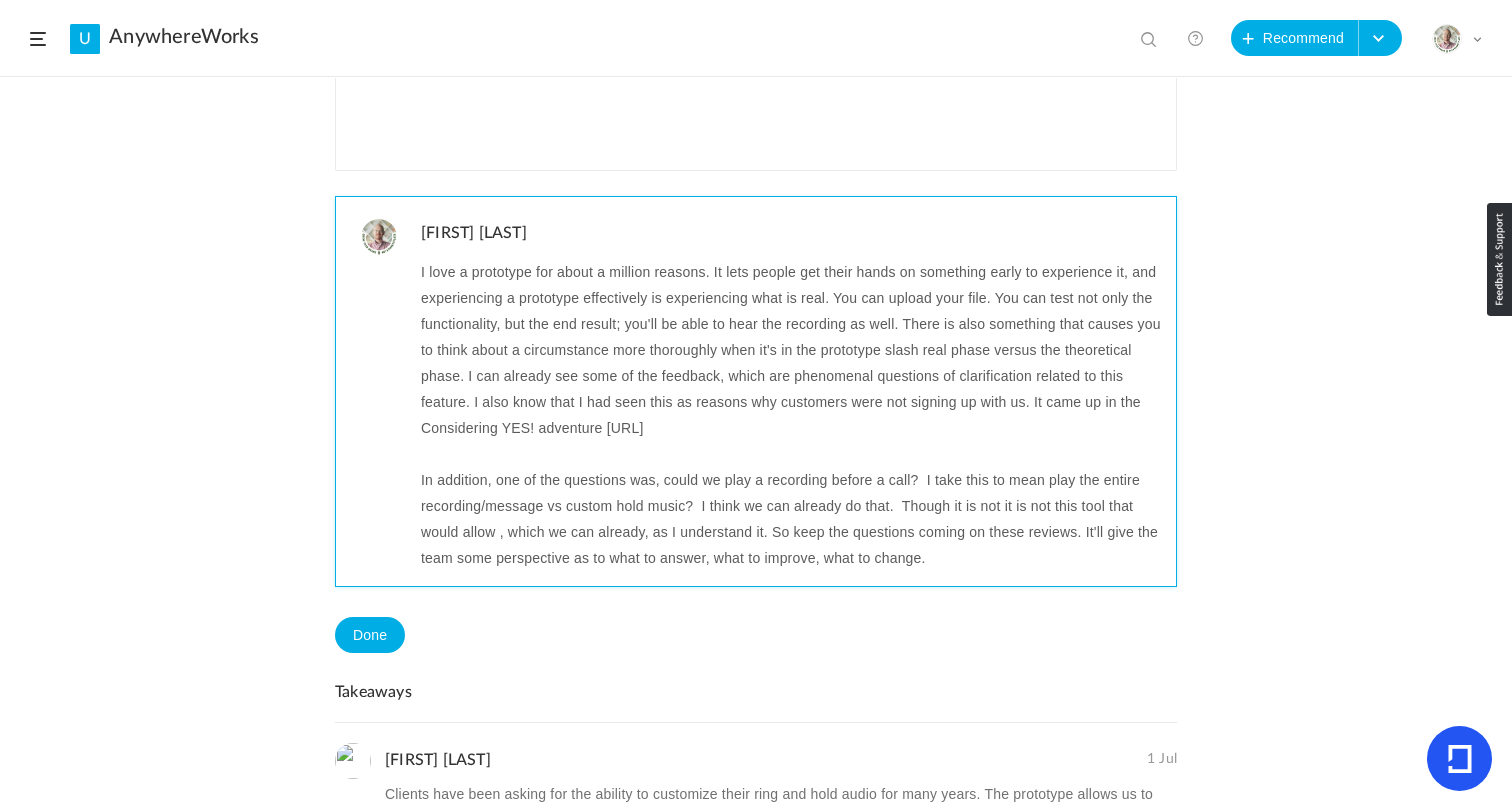 click on "In addition, one of the questions was, could we play a recording before a call?  I take this to mean play the entire recording/message vs custom hold music?  I think we can already do that.  Though it is not it is not this tool that would allow , which we can already, as I understand it. So keep the questions coming on these reviews. It'll give the team some perspective as to what to answer, what to improve, what to change." at bounding box center (791, 519) 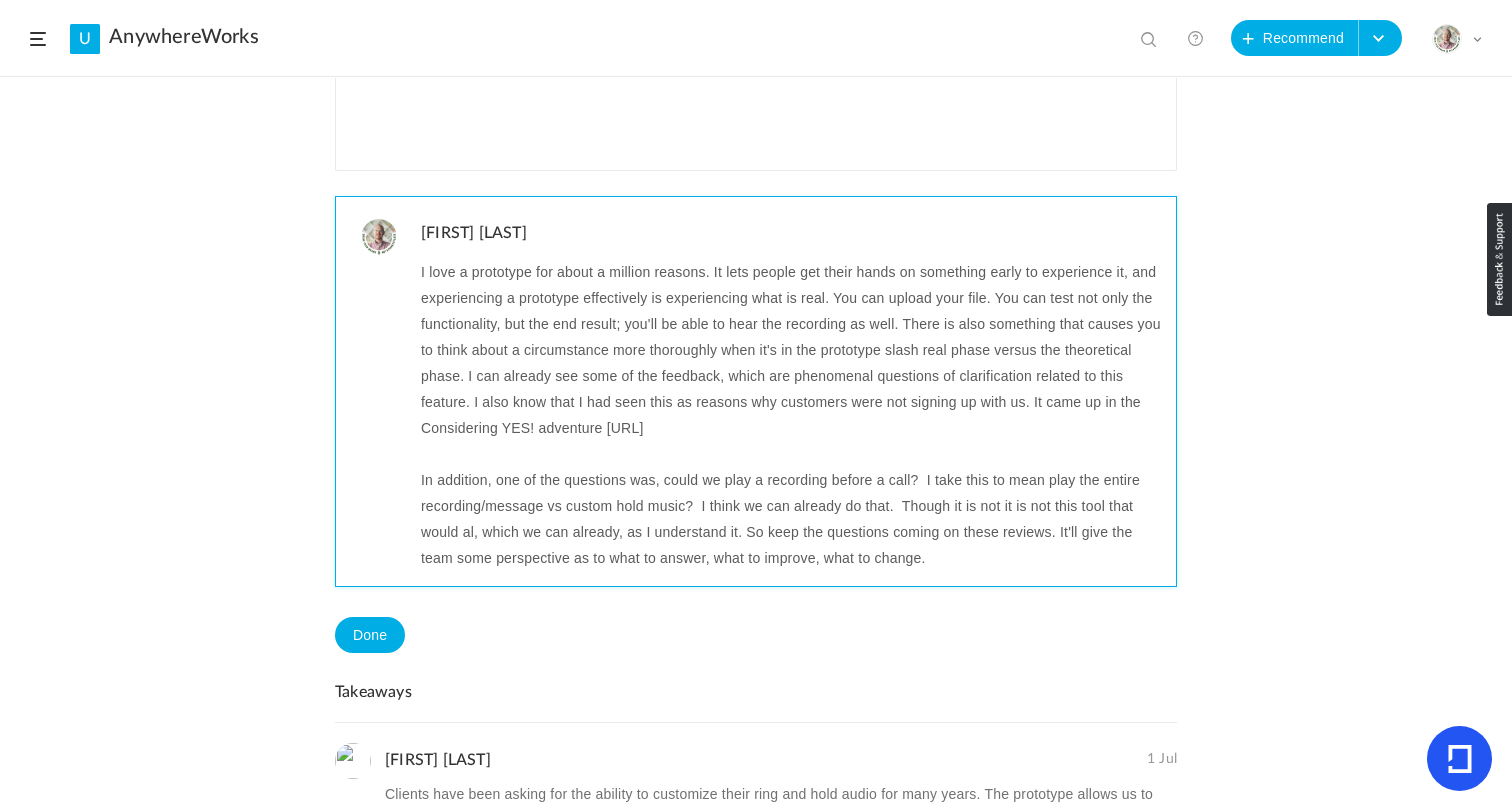 click on "In addition, one of the questions was, could we play a recording before a call?  I take this to mean play the entire recording/message vs custom hold music?  I think we can already do that.  Though it is not it is not this tool that would al, which we can already, as I understand it. So keep the questions coming on these reviews. It'll give the team some perspective as to what to answer, what to improve, what to change." at bounding box center (791, 519) 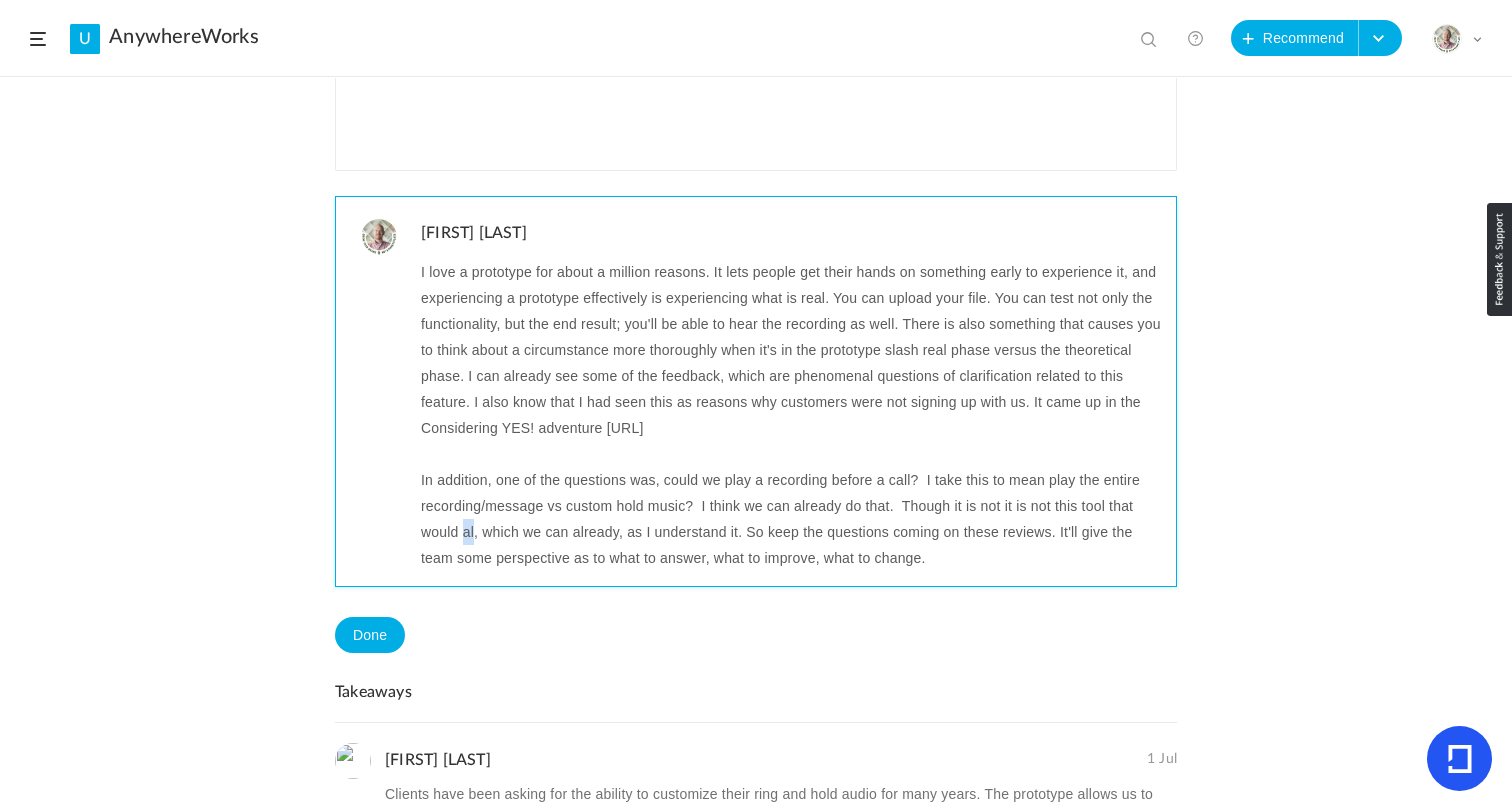 click on "In addition, one of the questions was, could we play a recording before a call?  I take this to mean play the entire recording/message vs custom hold music?  I think we can already do that.  Though it is not it is not this tool that would al, which we can already, as I understand it. So keep the questions coming on these reviews. It'll give the team some perspective as to what to answer, what to improve, what to change." at bounding box center (791, 519) 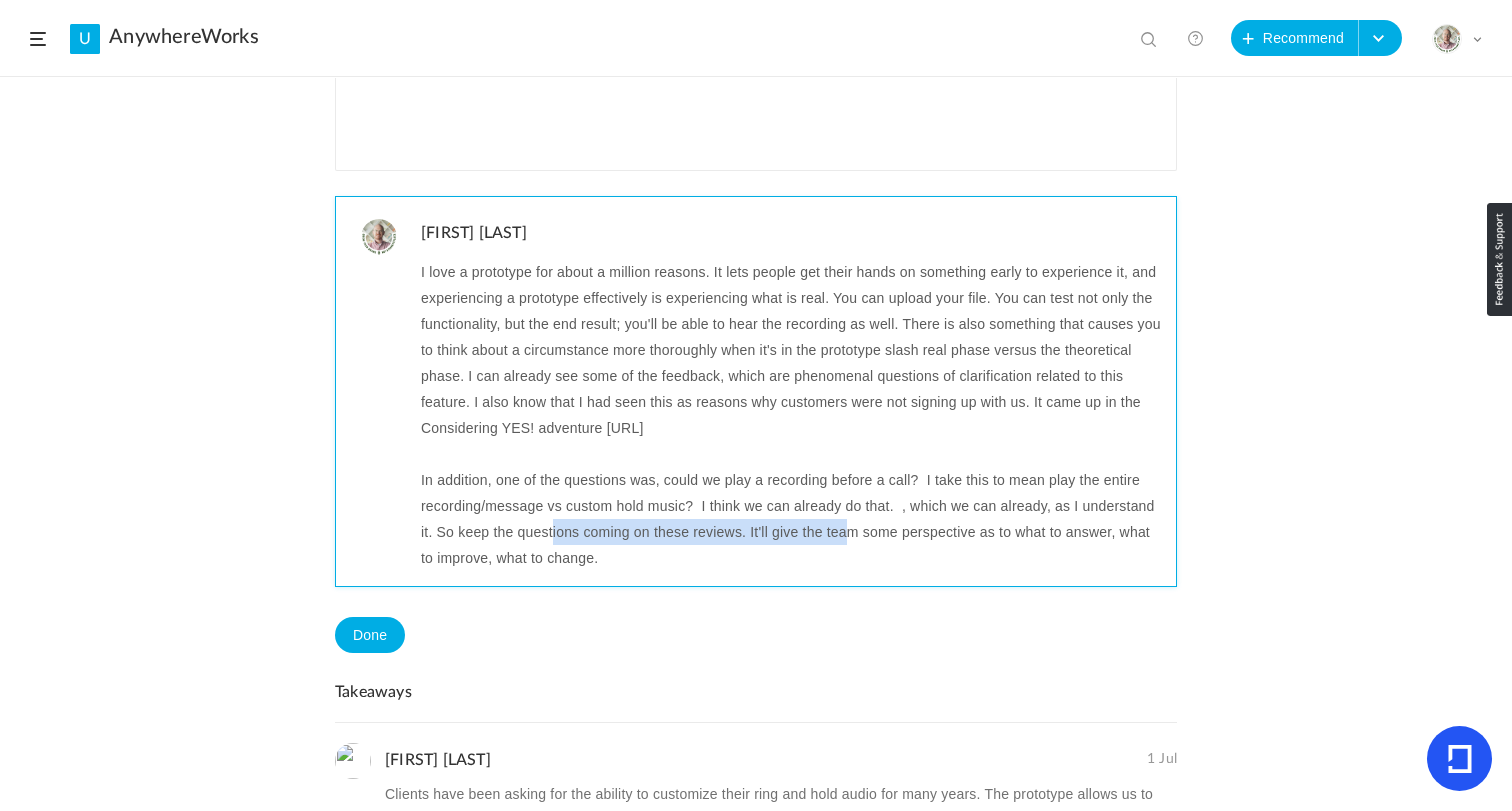 click on "In addition, one of the questions was, could we play a recording before a call?  I take this to mean play the entire recording/message vs custom hold music?  I think we can already do that.  , which we can already, as I understand it. So keep the questions coming on these reviews. It'll give the team some perspective as to what to answer, what to improve, what to change." at bounding box center (791, 519) 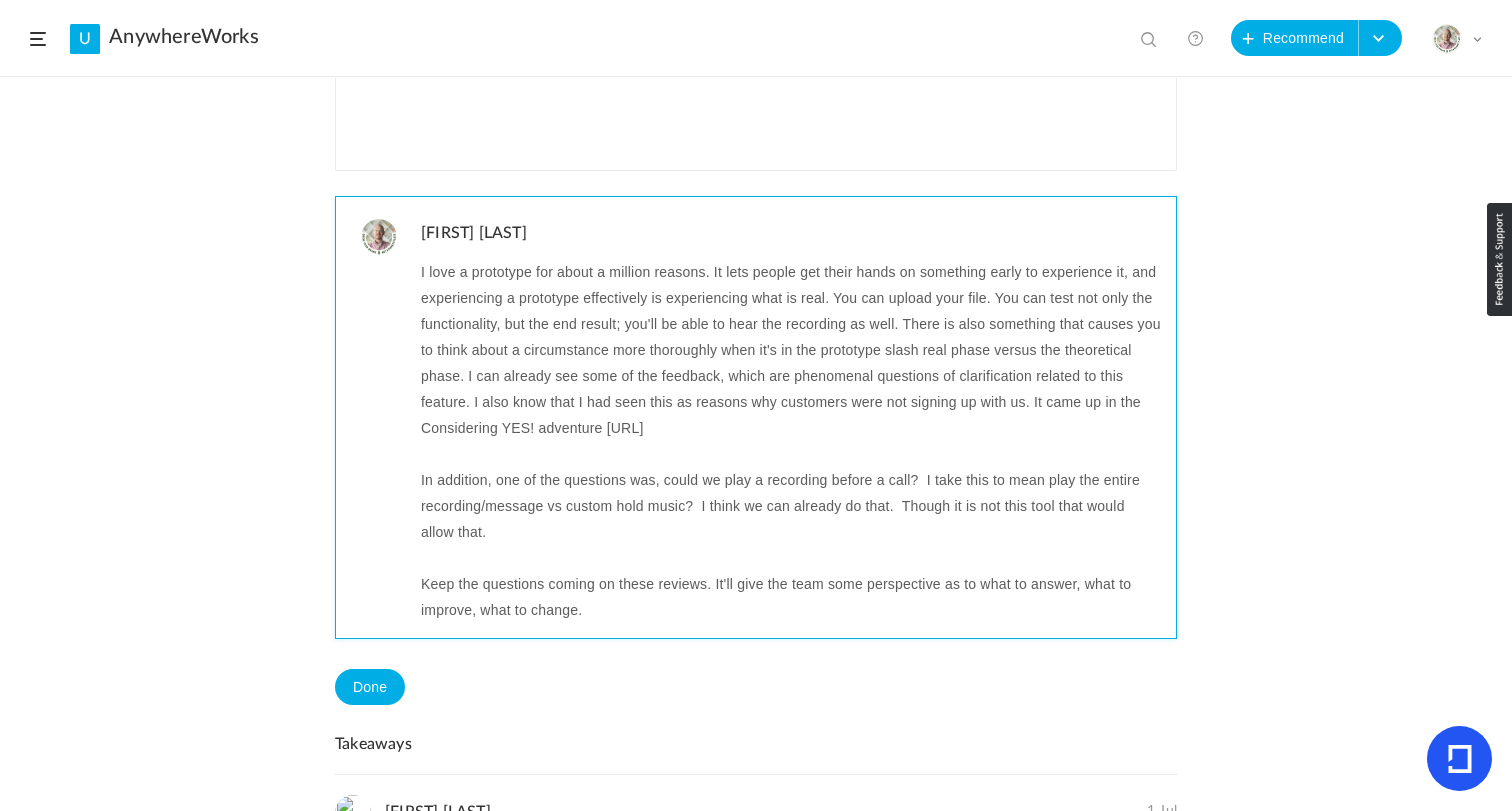 click on "Keep the questions coming on these reviews. It'll give the team some perspective as to what to answer, what to improve, what to change." at bounding box center (791, 597) 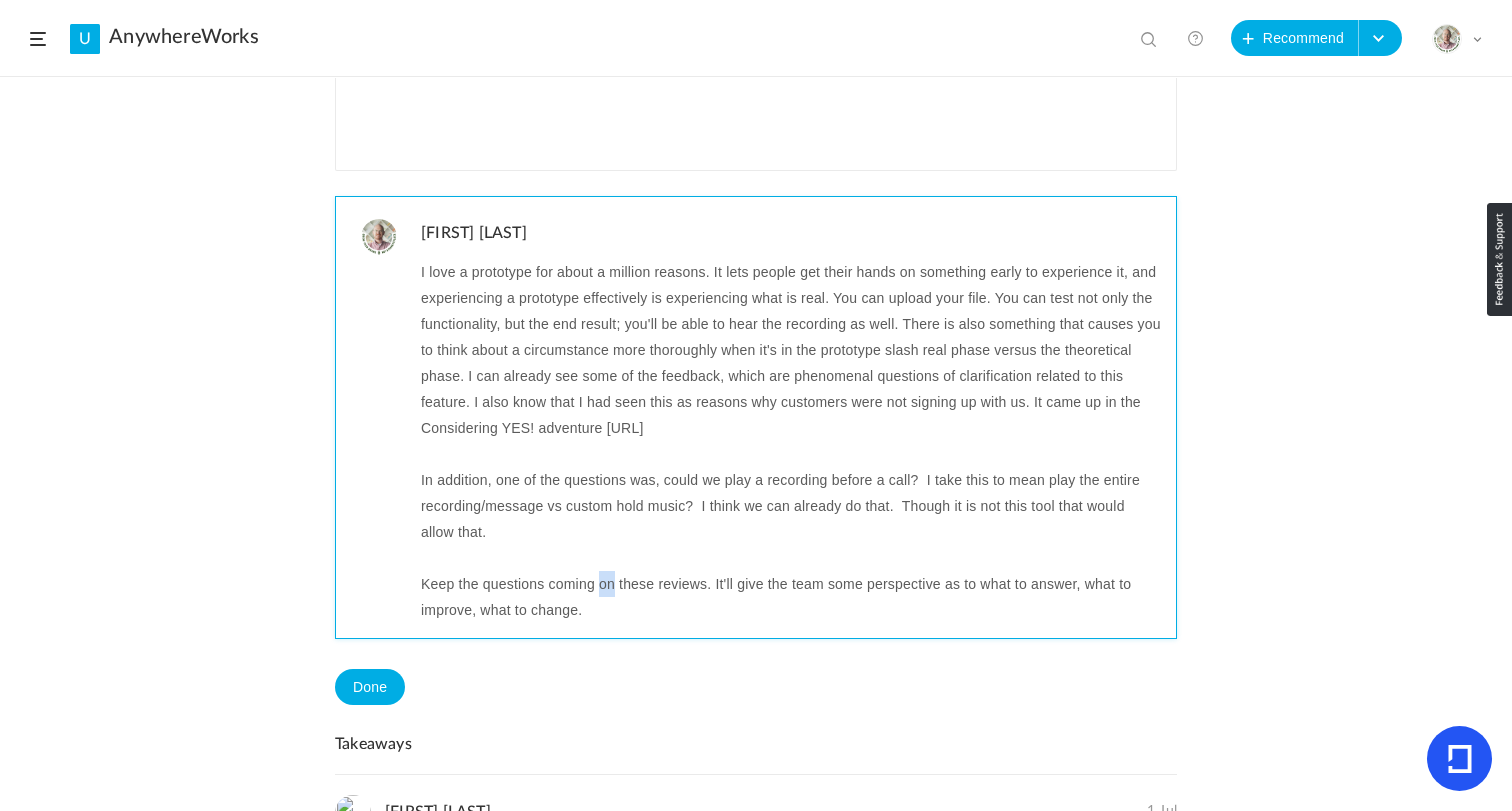 click on "Keep the questions coming on these reviews. It'll give the team some perspective as to what to answer, what to improve, what to change." at bounding box center (791, 597) 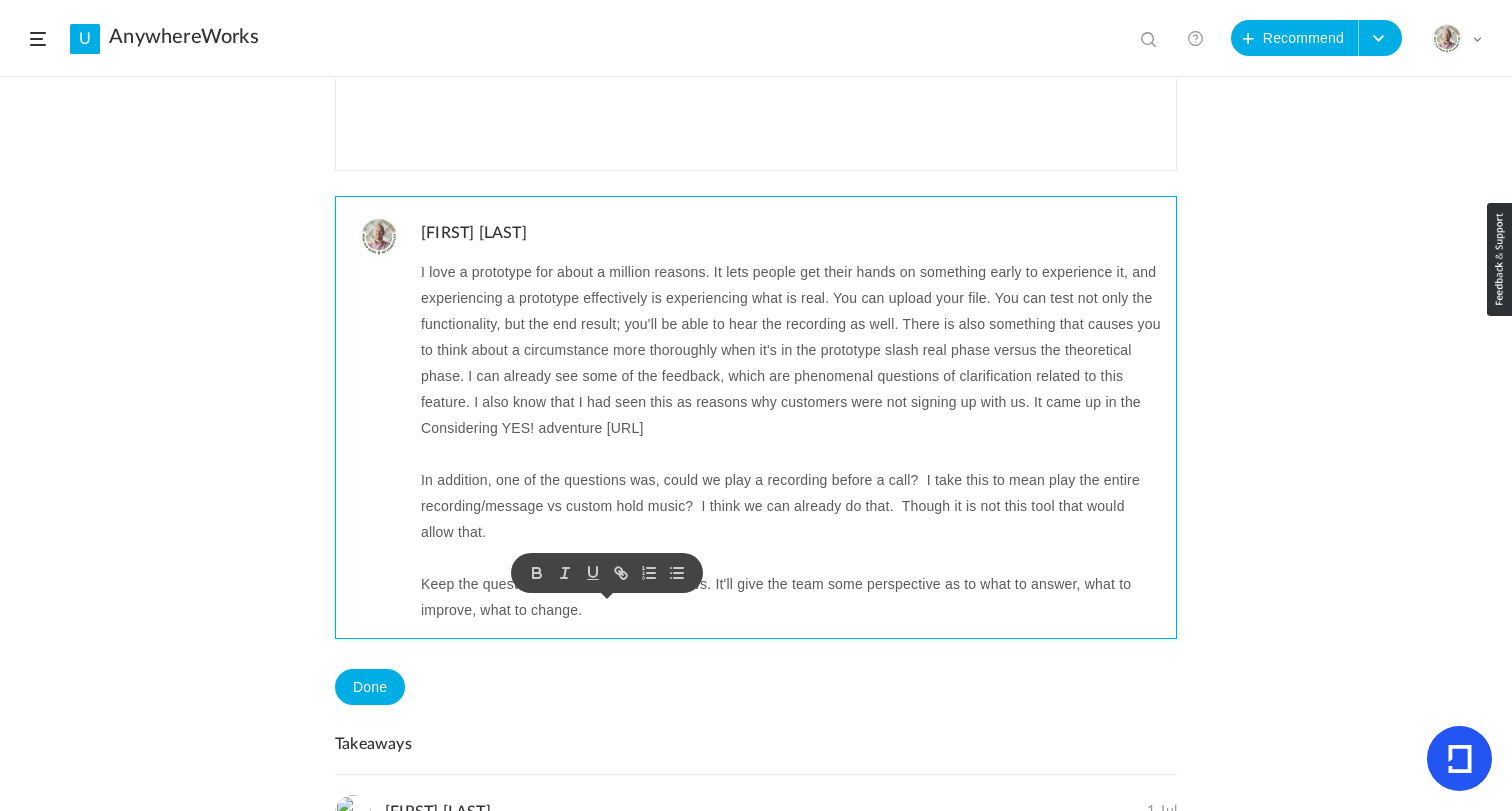 click on "Keep the questions coming on these reviews. It'll give the team some perspective as to what to answer, what to improve, what to change." at bounding box center [791, 597] 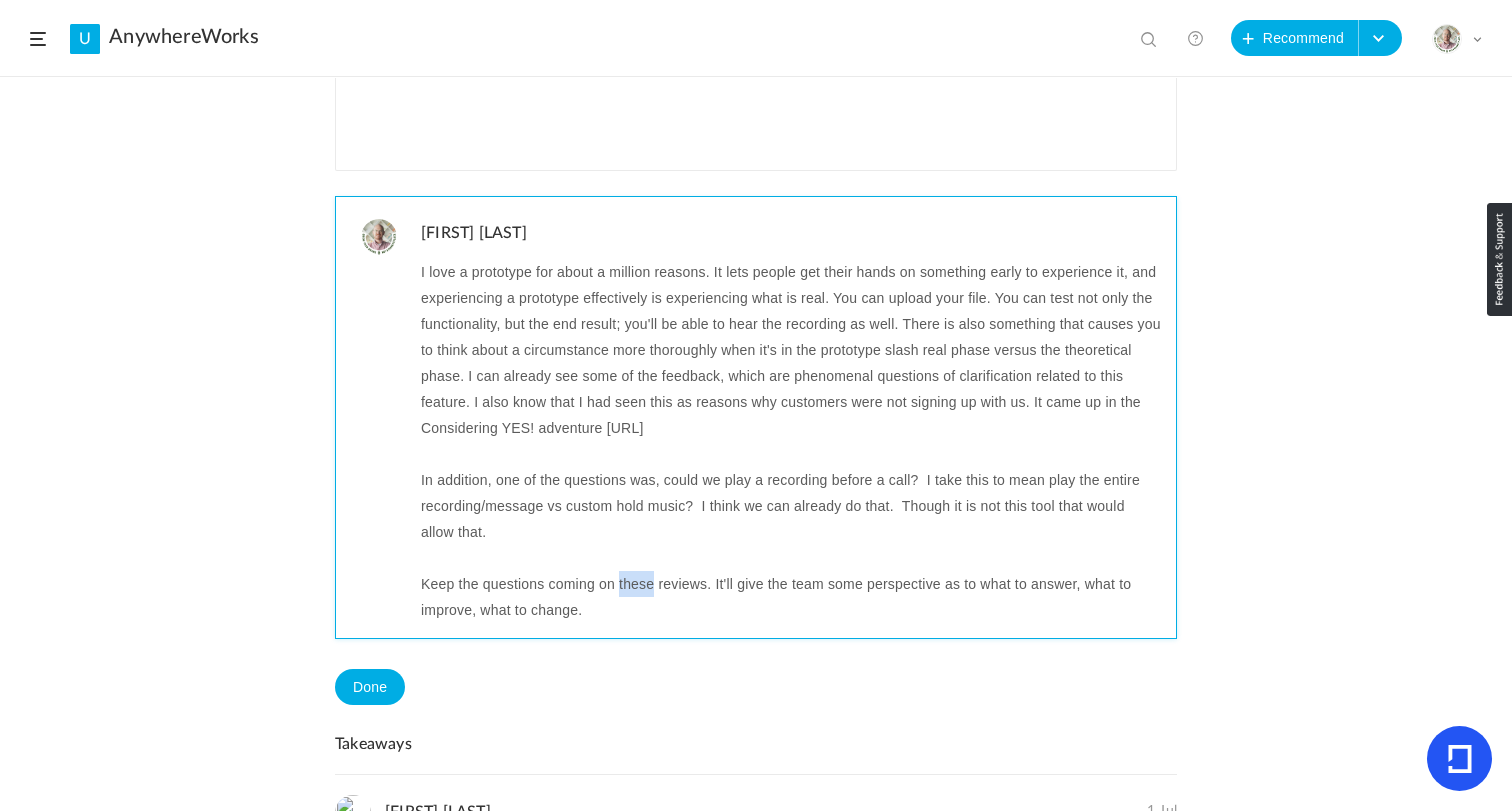 click on "Keep the questions coming on these reviews. It'll give the team some perspective as to what to answer, what to improve, what to change." at bounding box center (791, 597) 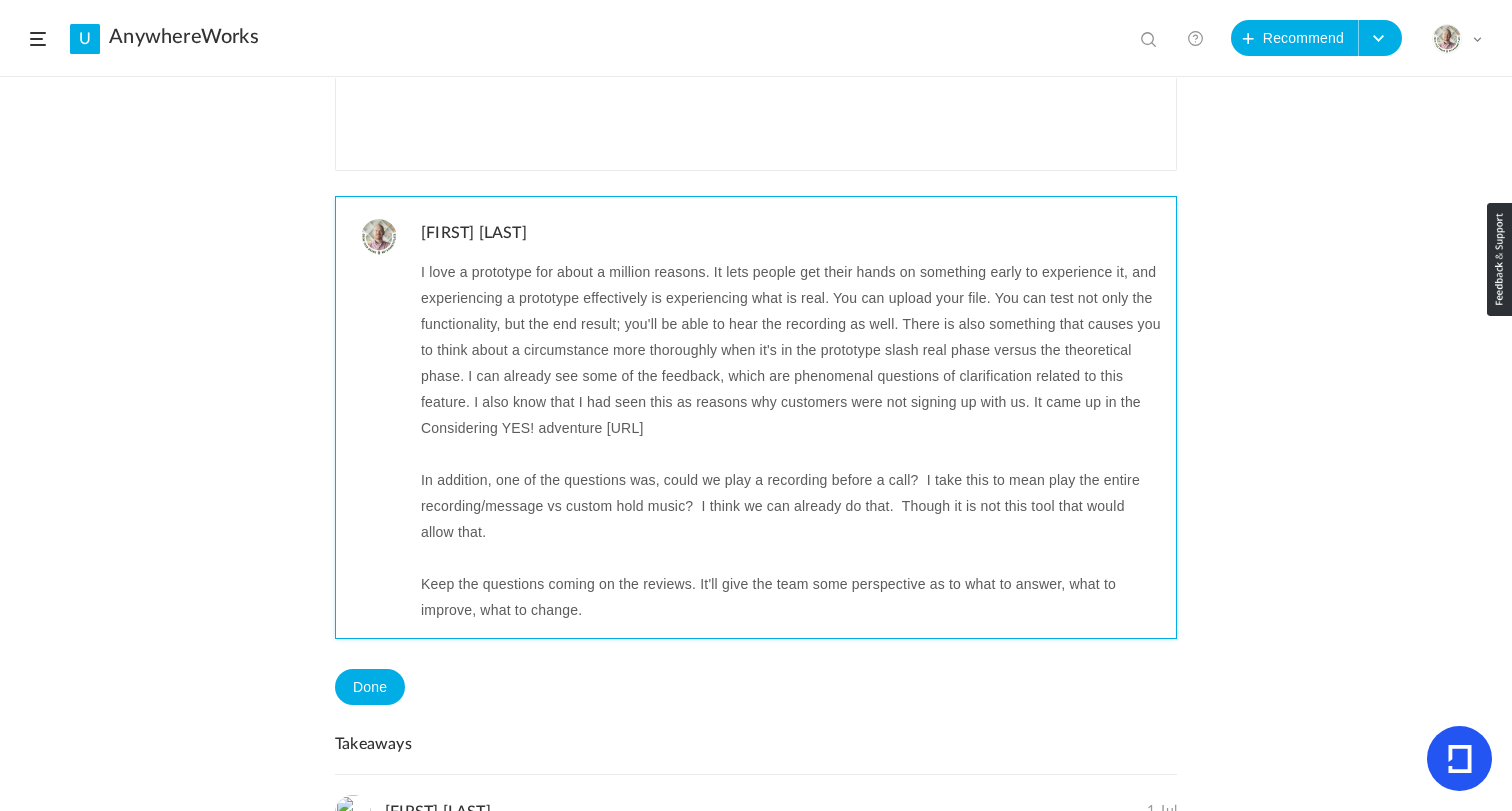 click on "Keep the questions coming on the reviews. It'll give the team some perspective as to what to answer, what to improve, what to change." at bounding box center (791, 597) 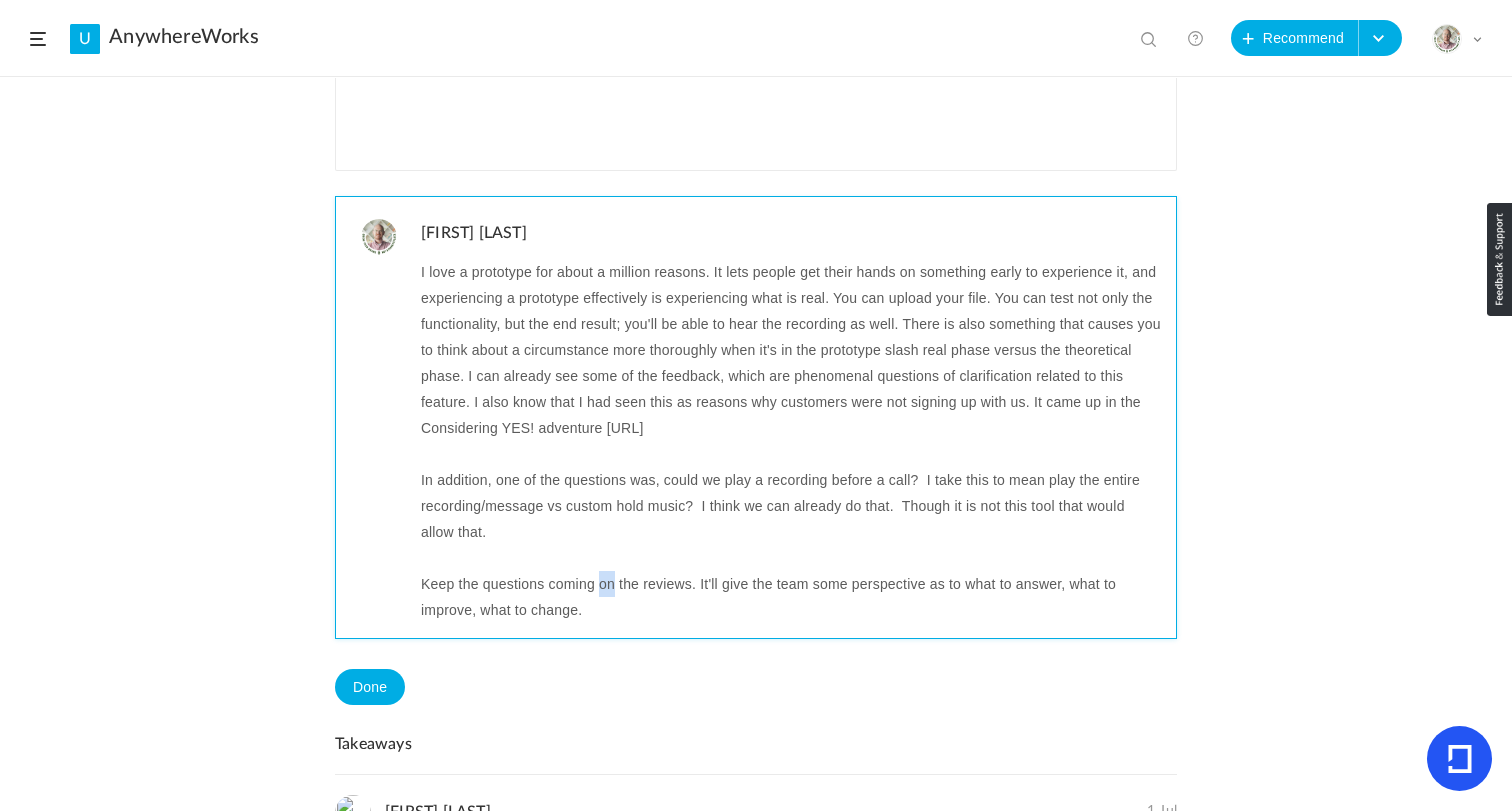 click on "Keep the questions coming on the reviews. It'll give the team some perspective as to what to answer, what to improve, what to change." at bounding box center (791, 597) 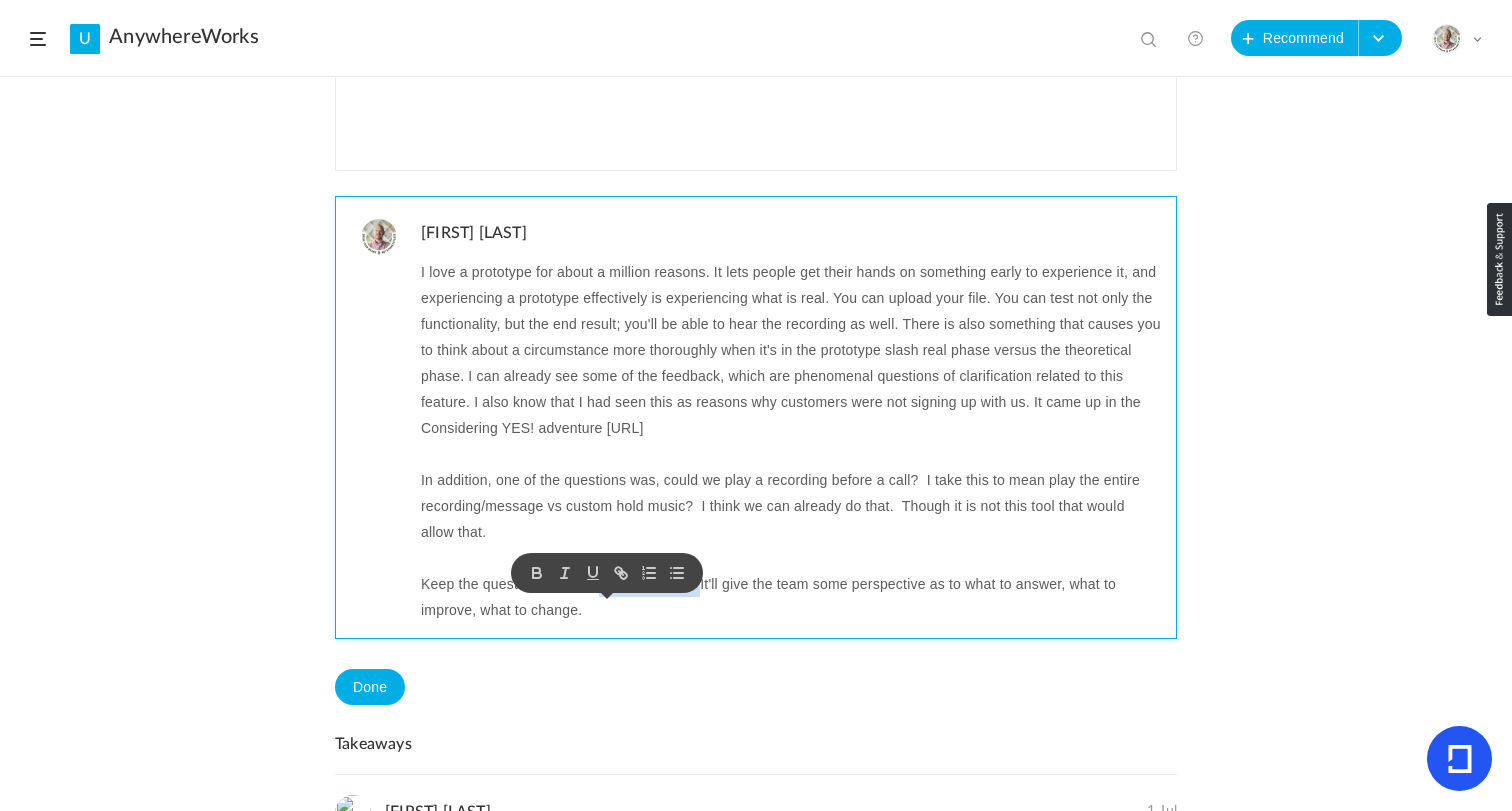 click on "Keep the questions coming on the reviews. It'll give the team some perspective as to what to answer, what to improve, what to change." at bounding box center [791, 597] 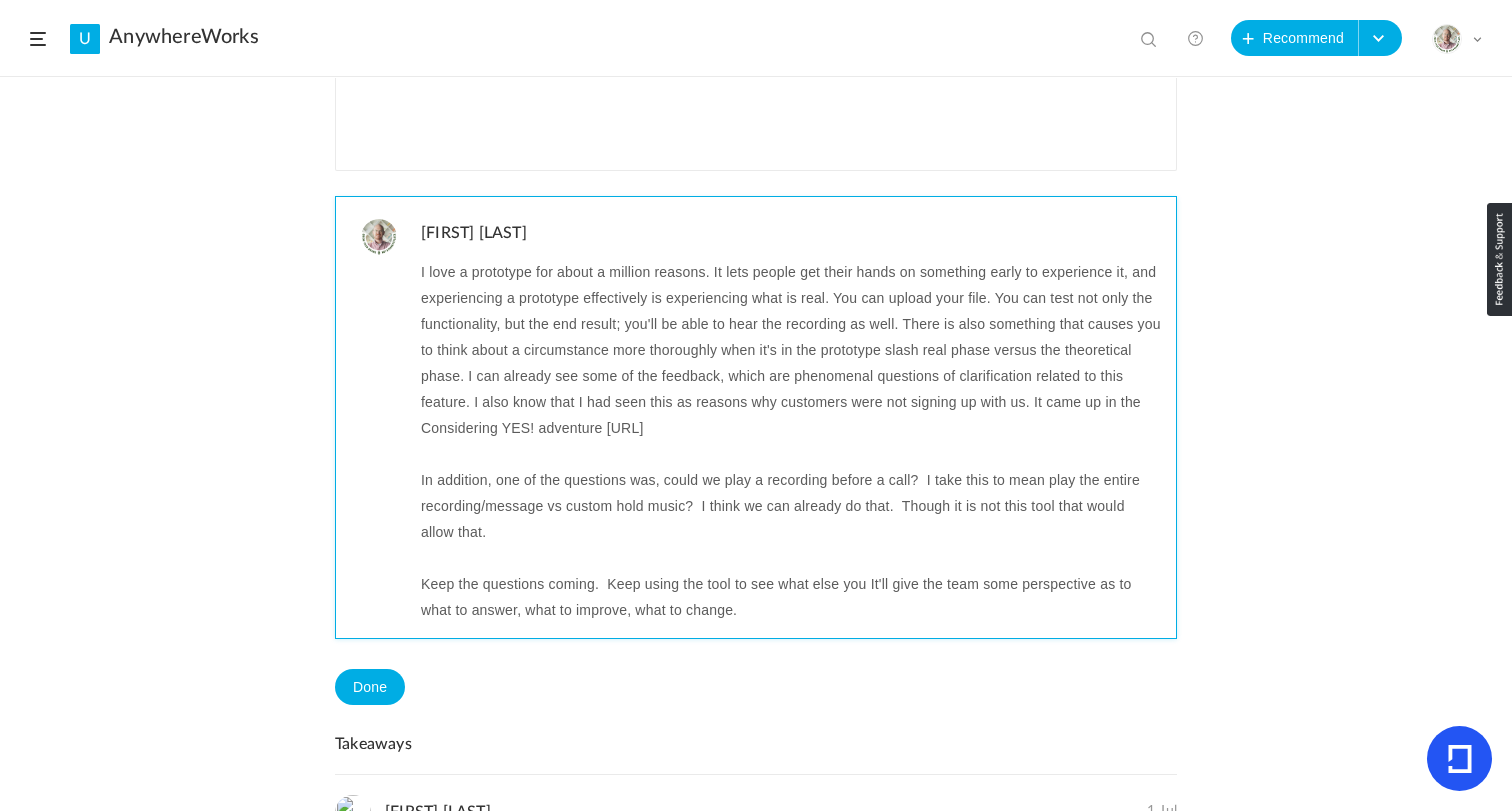 click on "Keep the questions coming.  Keep using the tool to see what else you It'll give the team some perspective as to what to answer, what to improve, what to change." at bounding box center (791, 597) 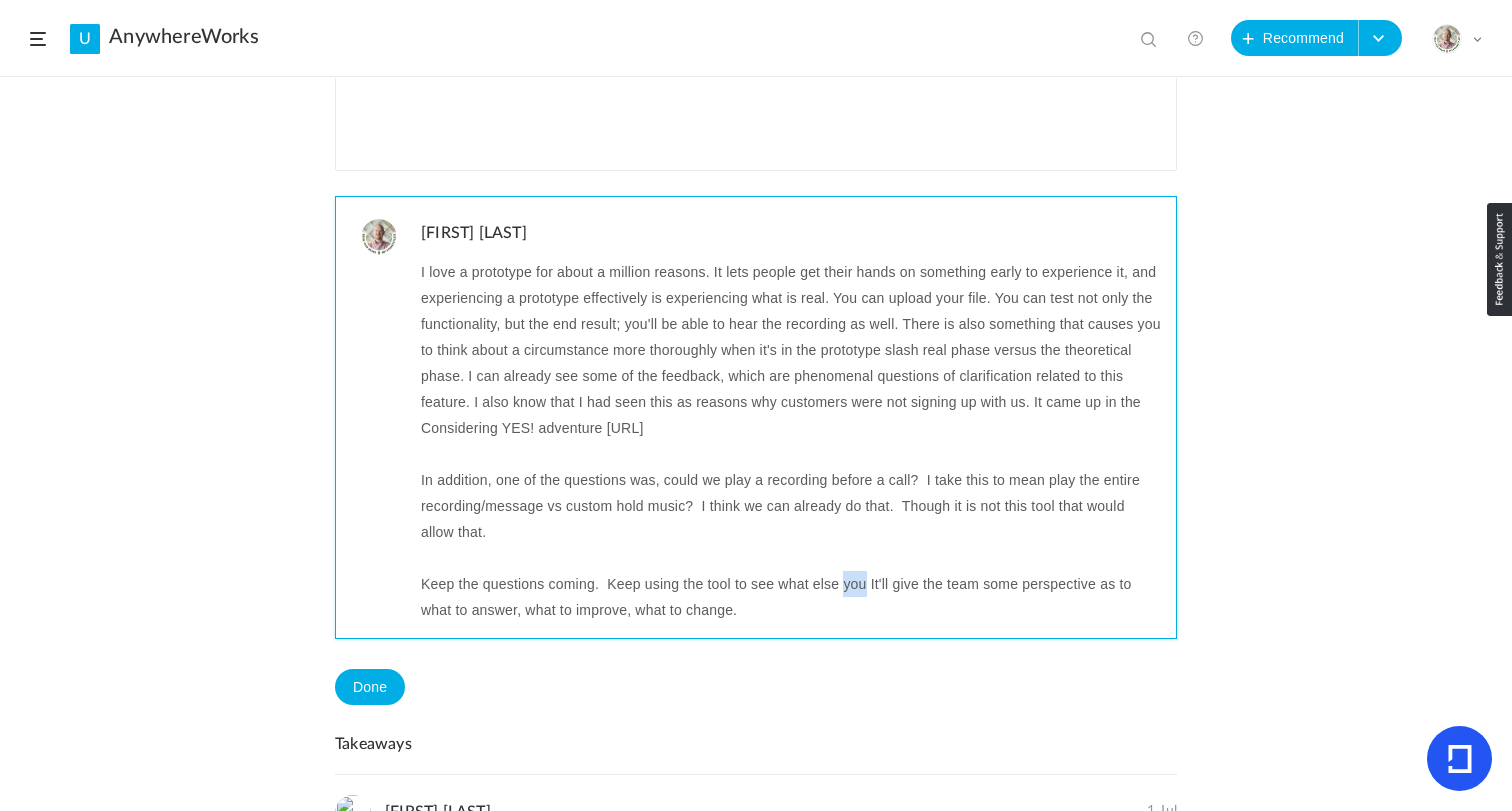 click on "Keep the questions coming.  Keep using the tool to see what else you It'll give the team some perspective as to what to answer, what to improve, what to change." at bounding box center (791, 597) 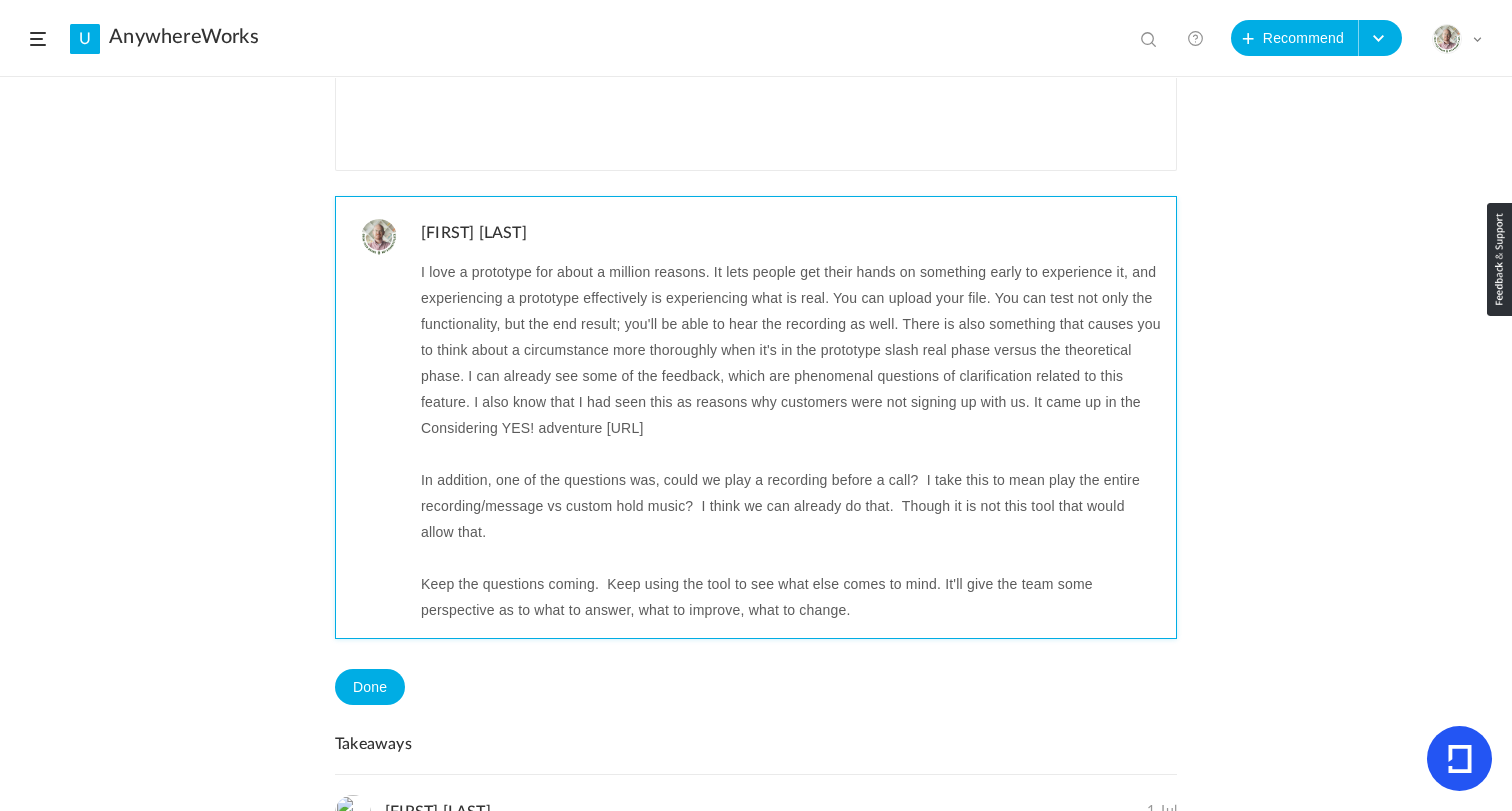 click on "Keep the questions coming.  Keep using the tool to see what else comes to mind. It'll give the team some perspective as to what to answer, what to improve, what to change." at bounding box center [791, 597] 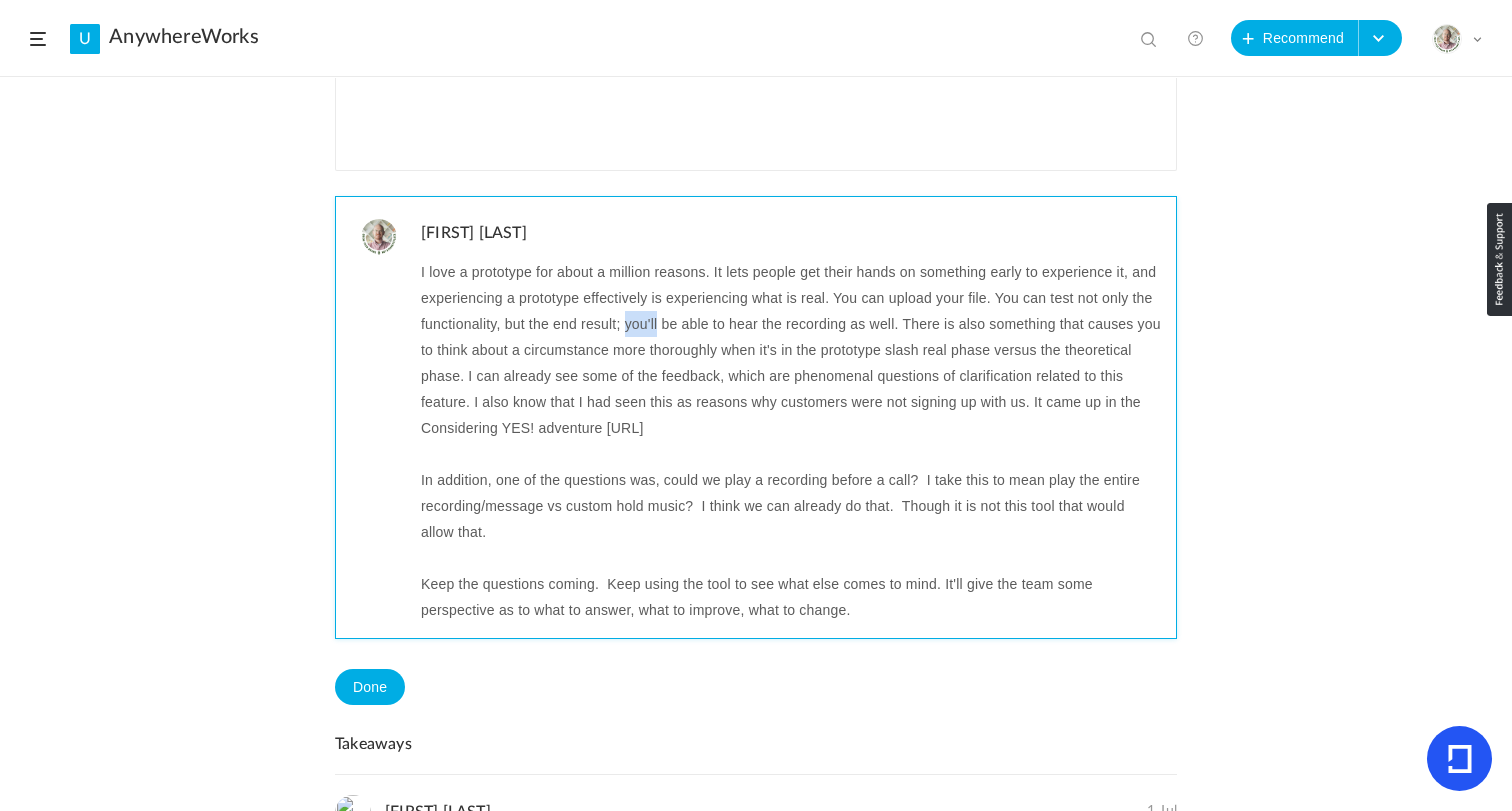 click on "I love a prototype for about a million reasons. It lets people get their hands on something early to experience it, and experiencing a prototype effectively is experiencing what is real. You can upload your file. You can test not only the functionality, but the end result; you'll be able to hear the recording as well. There is also something that causes you to think about a circumstance more thoroughly when it's in the prototype slash real phase versus the theoretical phase. I can already see some of the feedback, which are phenomenal questions of clarification related to this feature. I also know that I had seen this as reasons why customers were not signing up with us. It came up in the Considering YES! adventure [URL]" at bounding box center (791, 350) 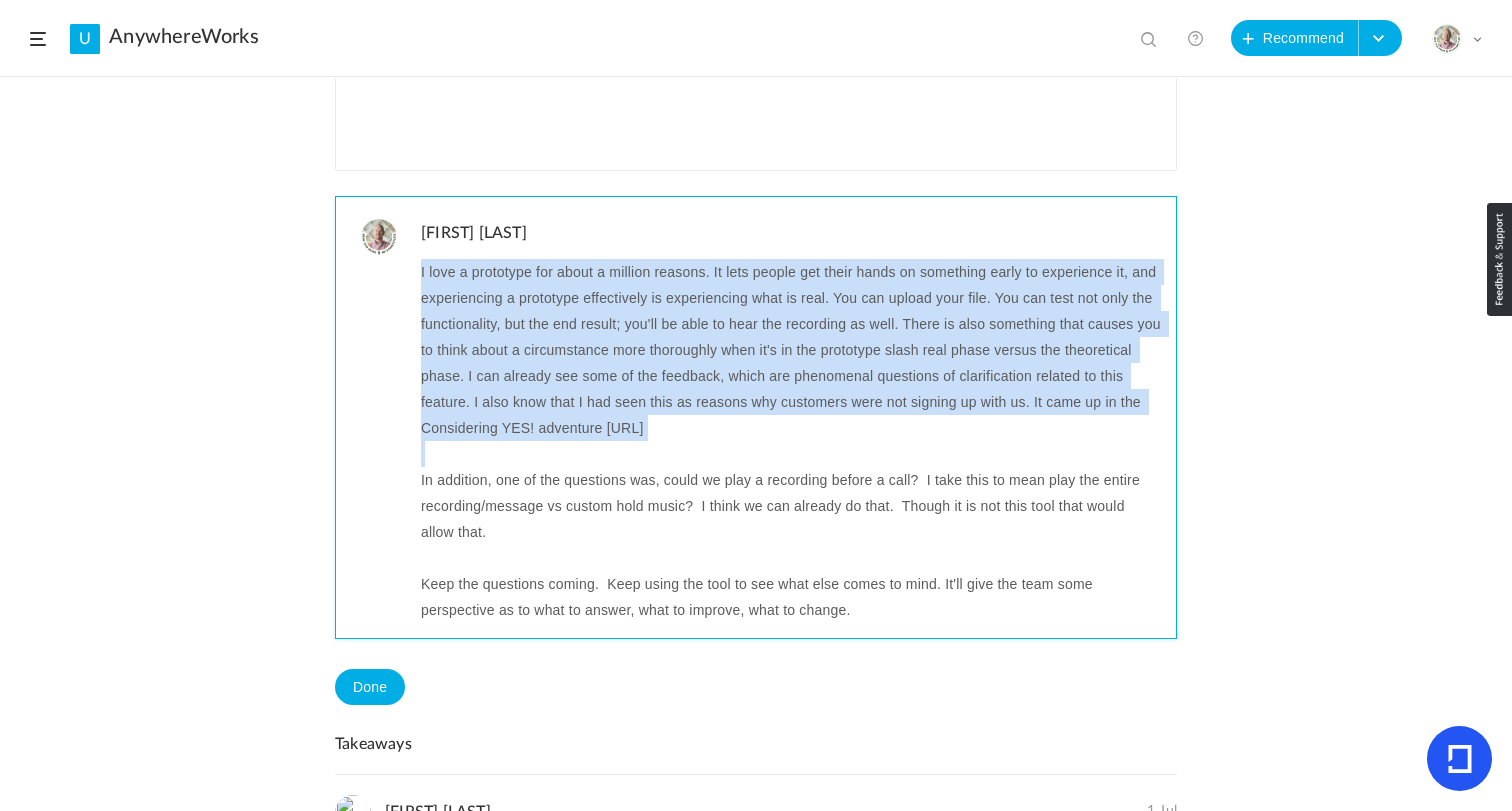 click on "I love a prototype for about a million reasons. It lets people get their hands on something early to experience it, and experiencing a prototype effectively is experiencing what is real. You can upload your file. You can test not only the functionality, but the end result; you'll be able to hear the recording as well. There is also something that causes you to think about a circumstance more thoroughly when it's in the prototype slash real phase versus the theoretical phase. I can already see some of the feedback, which are phenomenal questions of clarification related to this feature. I also know that I had seen this as reasons why customers were not signing up with us. It came up in the Considering YES! adventure [URL]" at bounding box center [791, 350] 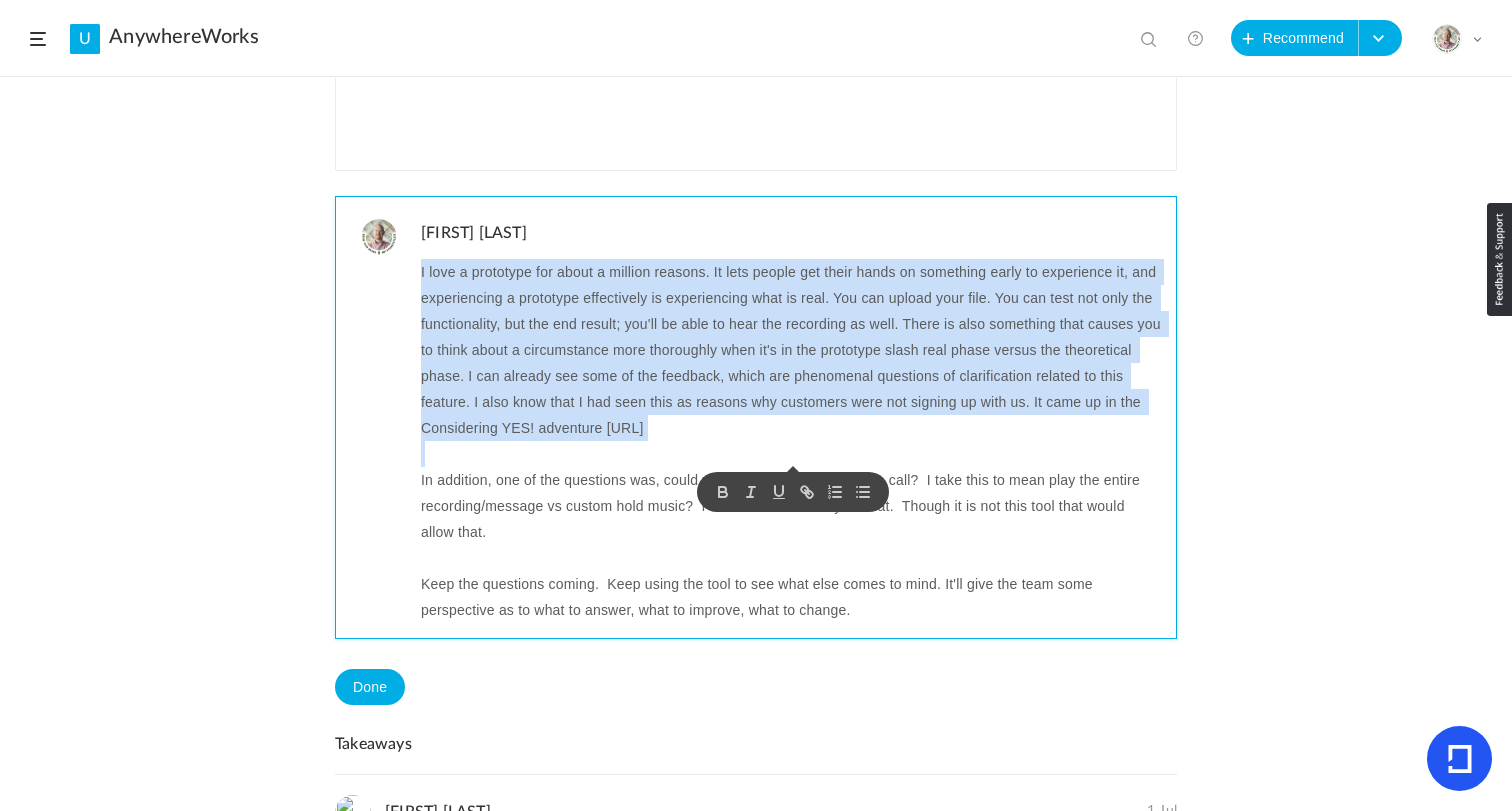 copy on "I love a prototype for about a million reasons. It lets people get their hands on something early to experience it, and experiencing a prototype effectively is experiencing what is real. You can upload your file. You can test not only the functionality, but the end result; you'll be able to hear the recording as well. There is also something that causes you to think about a circumstance more thoroughly when it's in the prototype slash real phase versus the theoretical phase. I can already see some of the feedback, which are phenomenal questions of clarification related to this feature. I also know that I had seen this as reasons why customers were not signing up with us. It came up in the Considering YES! adventure [URL]" 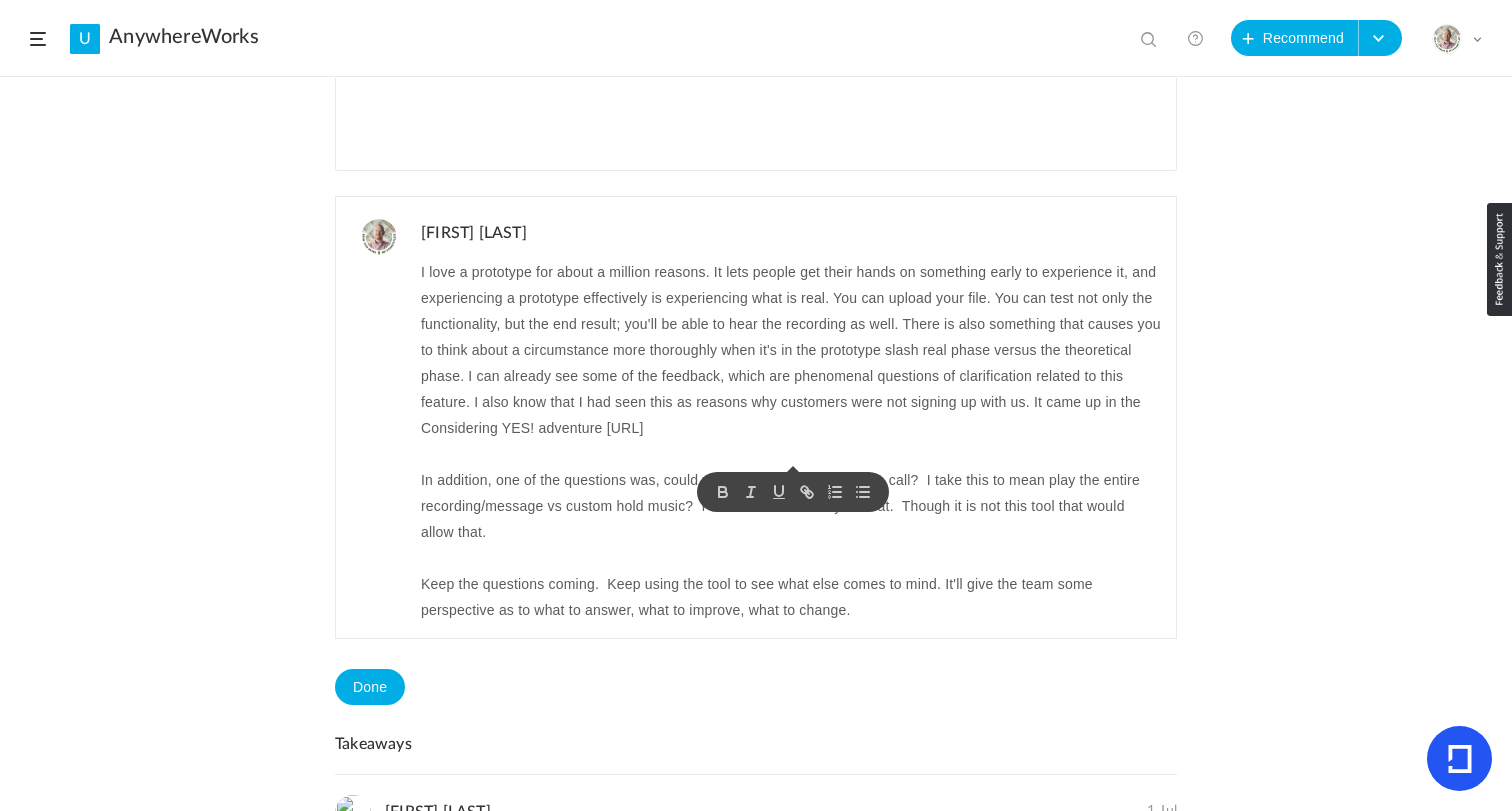click on "Kevin Payne
I love a prototype for about a million reasons. It lets people get their hands on something early to experience it, and experiencing a prototype effectively is experiencing what is real. You can upload your file. You can test not only the functionality, but the end result; you'll be able to hear the recording as well. There is also something that causes you to think about a circumstance more thoroughly when it's in the prototype slash real phase versus the theoretical phase. I can already see some of the feedback, which are phenomenal questions of clarification related to this feature. I also know that I had seen this as reasons why customers were not signing up with us. It came up in the Considering YES! adventure https://anywhereworks.atlassian.net/wiki/spaces/IV/pages/836403212/Considering+Yes Keep the questions coming.  Keep using the tool to see what else comes to mind. It'll give the team some perspective as to what to answer, what to improve, what to change." at bounding box center (756, 417) 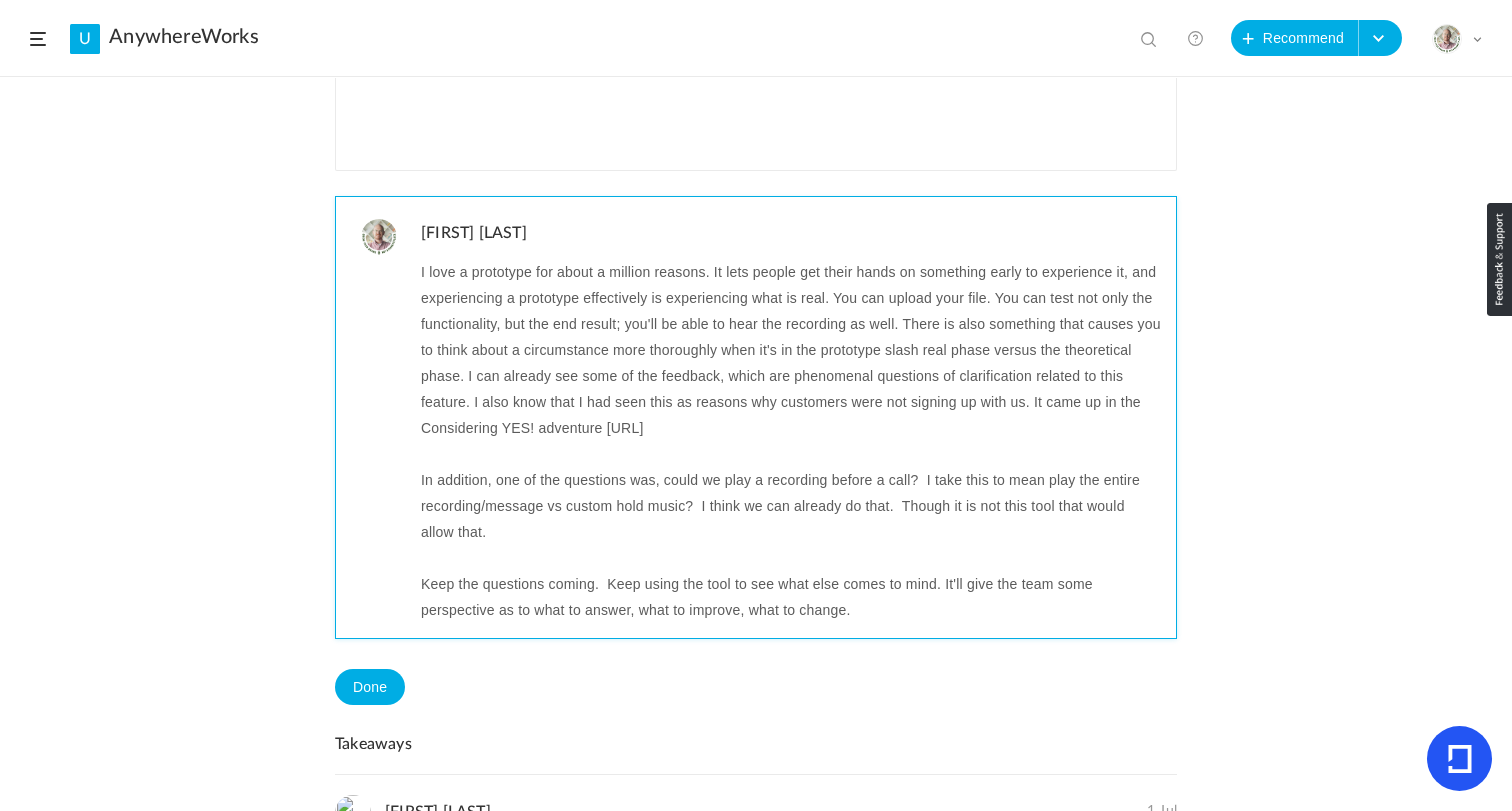 click on "In addition, one of the questions was, could we play a recording before a call?  I take this to mean play the entire recording/message vs custom hold music?  I think we can already do that.  Though it is not this tool that would allow that." at bounding box center [791, 506] 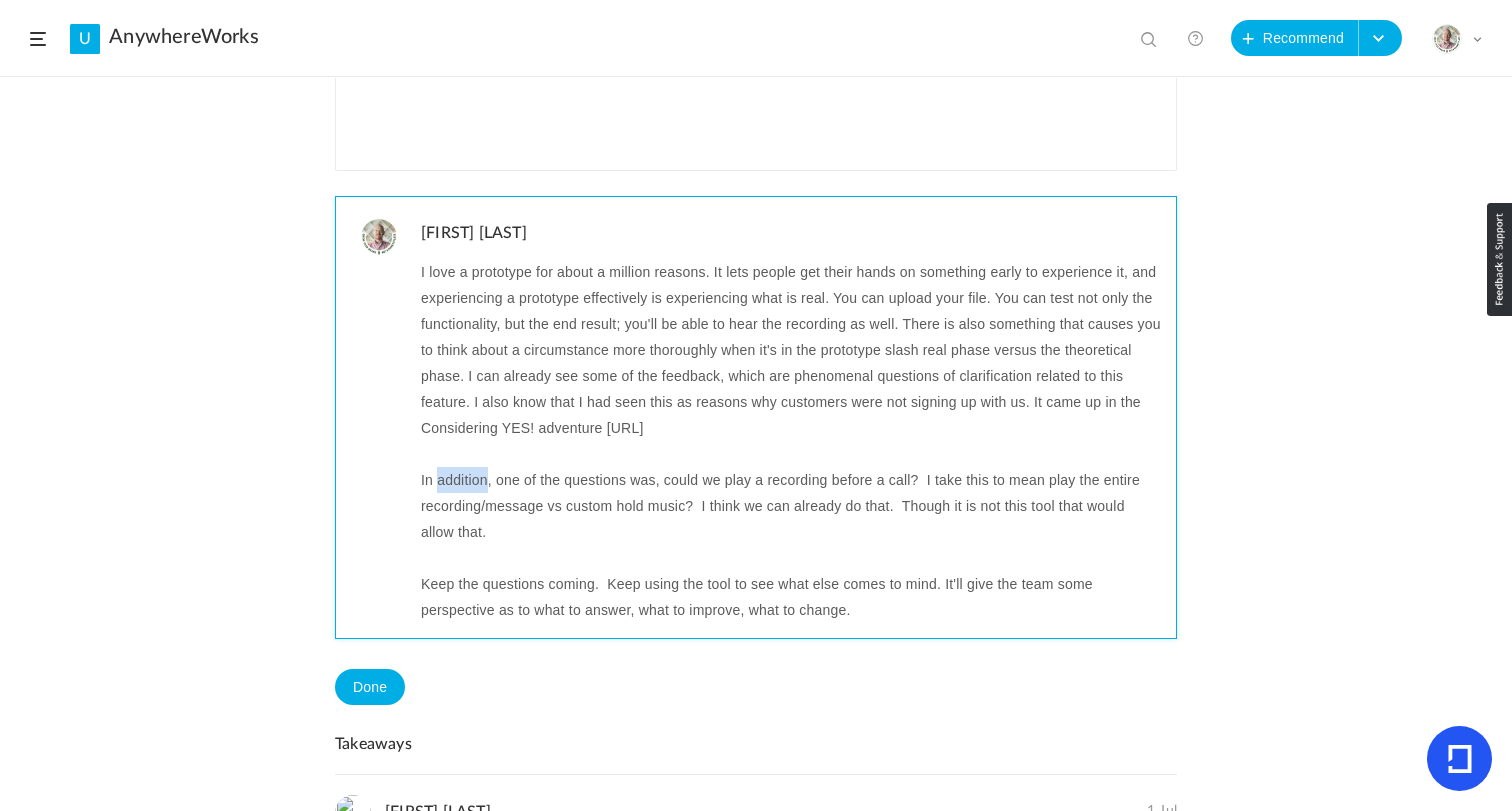 click on "In addition, one of the questions was, could we play a recording before a call?  I take this to mean play the entire recording/message vs custom hold music?  I think we can already do that.  Though it is not this tool that would allow that." at bounding box center [791, 506] 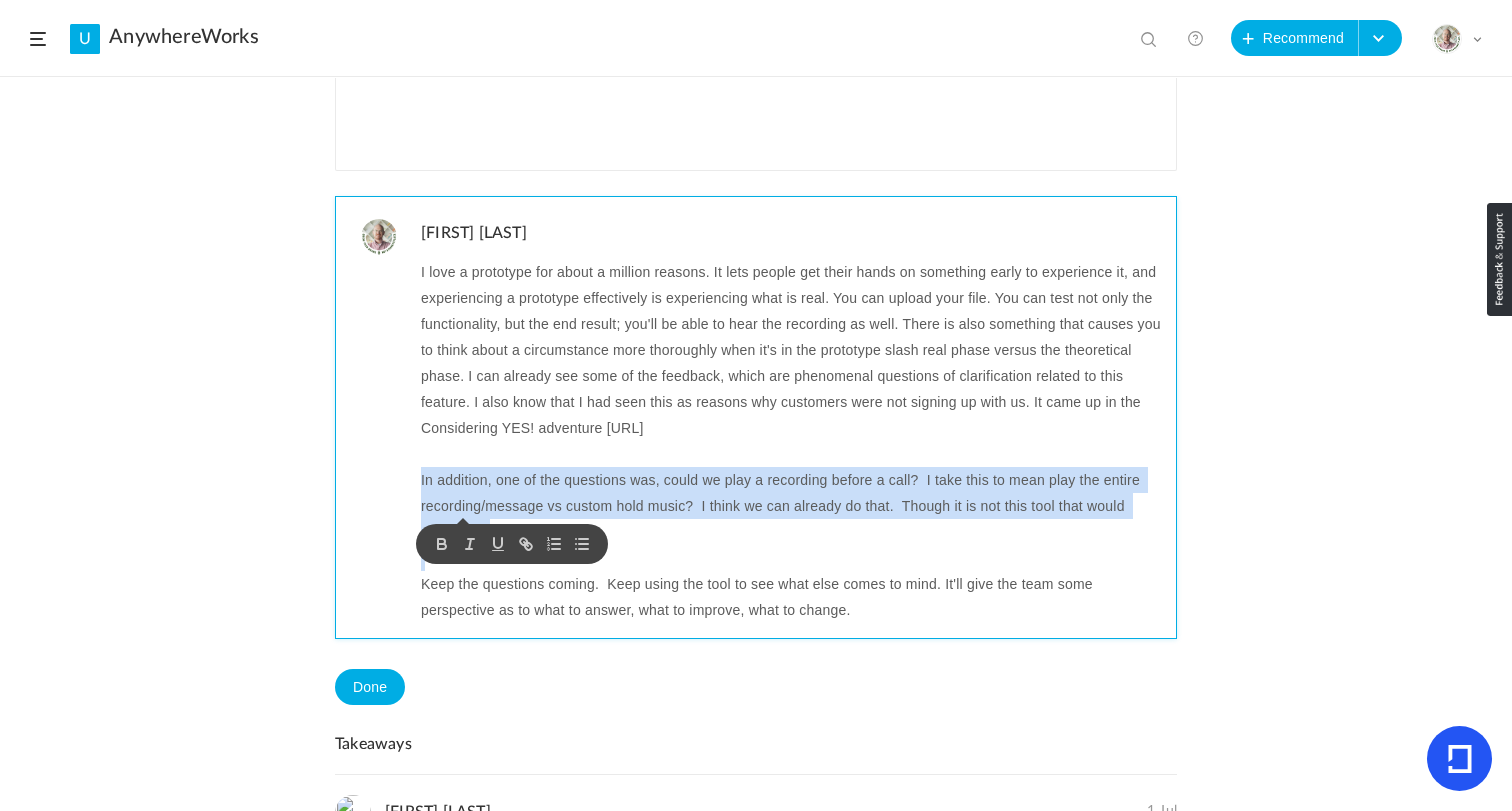 click on "In addition, one of the questions was, could we play a recording before a call?  I take this to mean play the entire recording/message vs custom hold music?  I think we can already do that.  Though it is not this tool that would allow that." at bounding box center [791, 506] 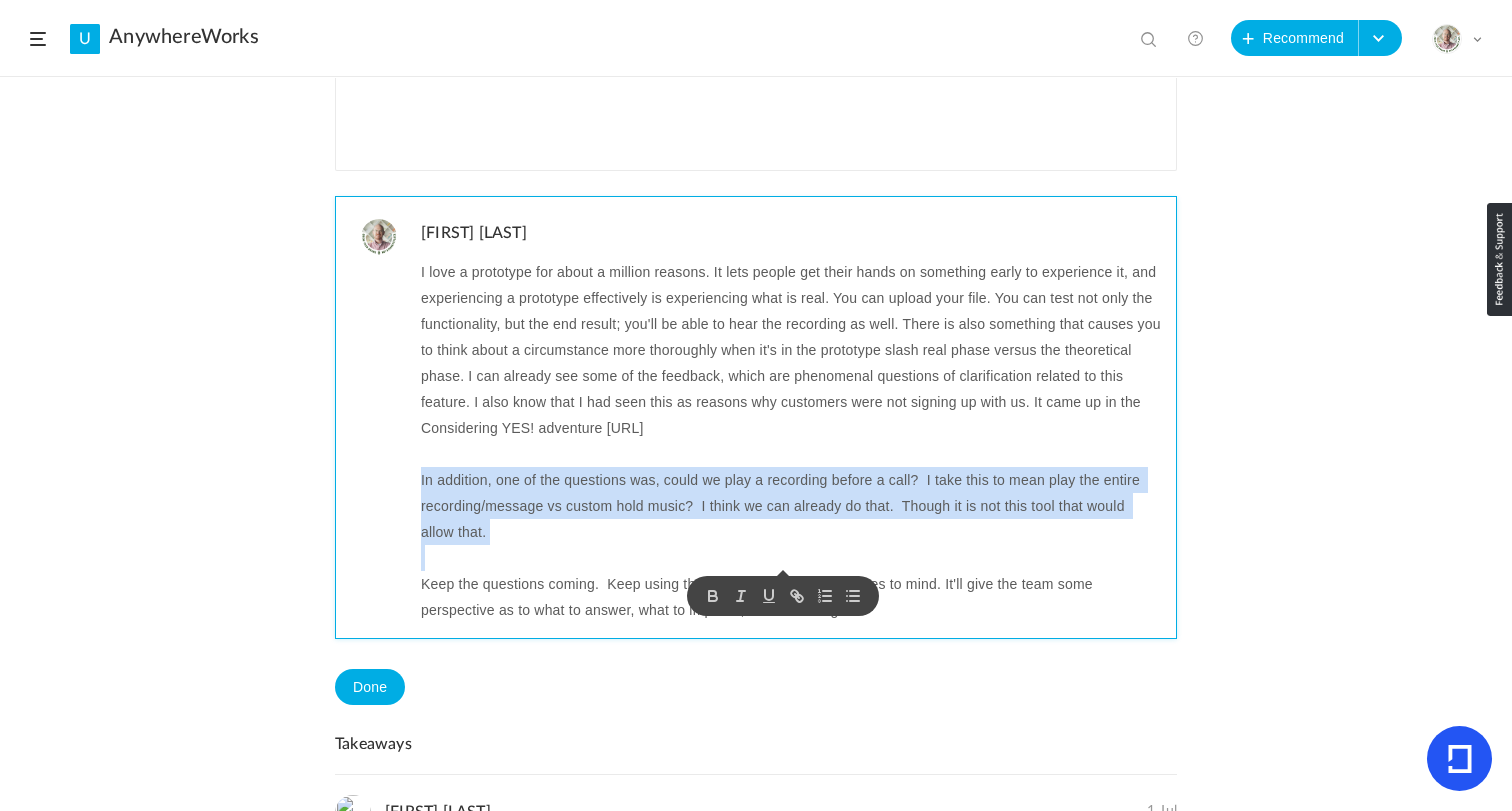 copy on "In addition, one of the questions was, could we play a recording before a call?  I take this to mean play the entire recording/message vs custom hold music?  I think we can already do that.  Though it is not this tool that would allow that." 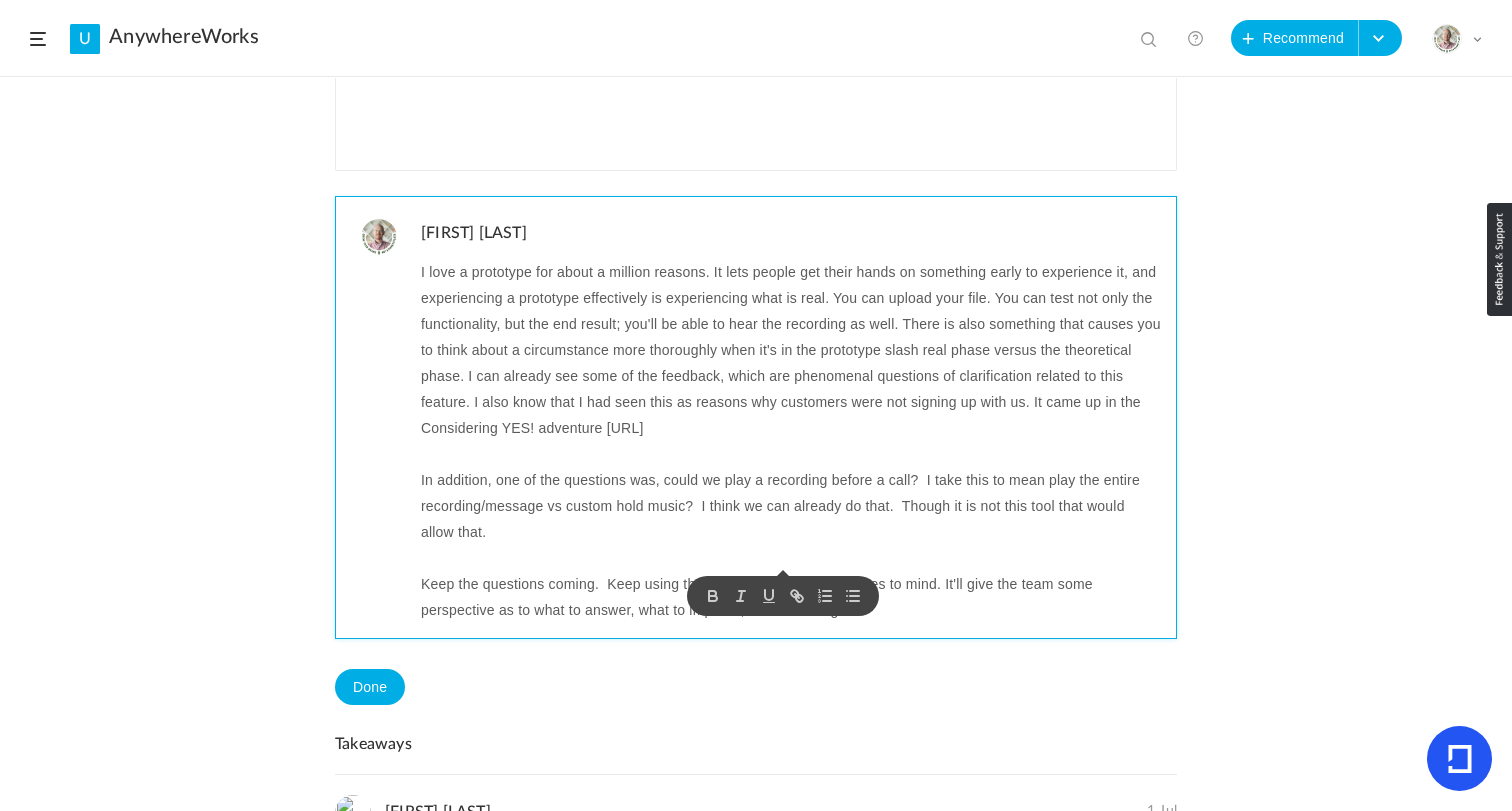 click on "Keep the questions coming.  Keep using the tool to see what else comes to mind. It'll give the team some perspective as to what to answer, what to improve, what to change." at bounding box center [791, 597] 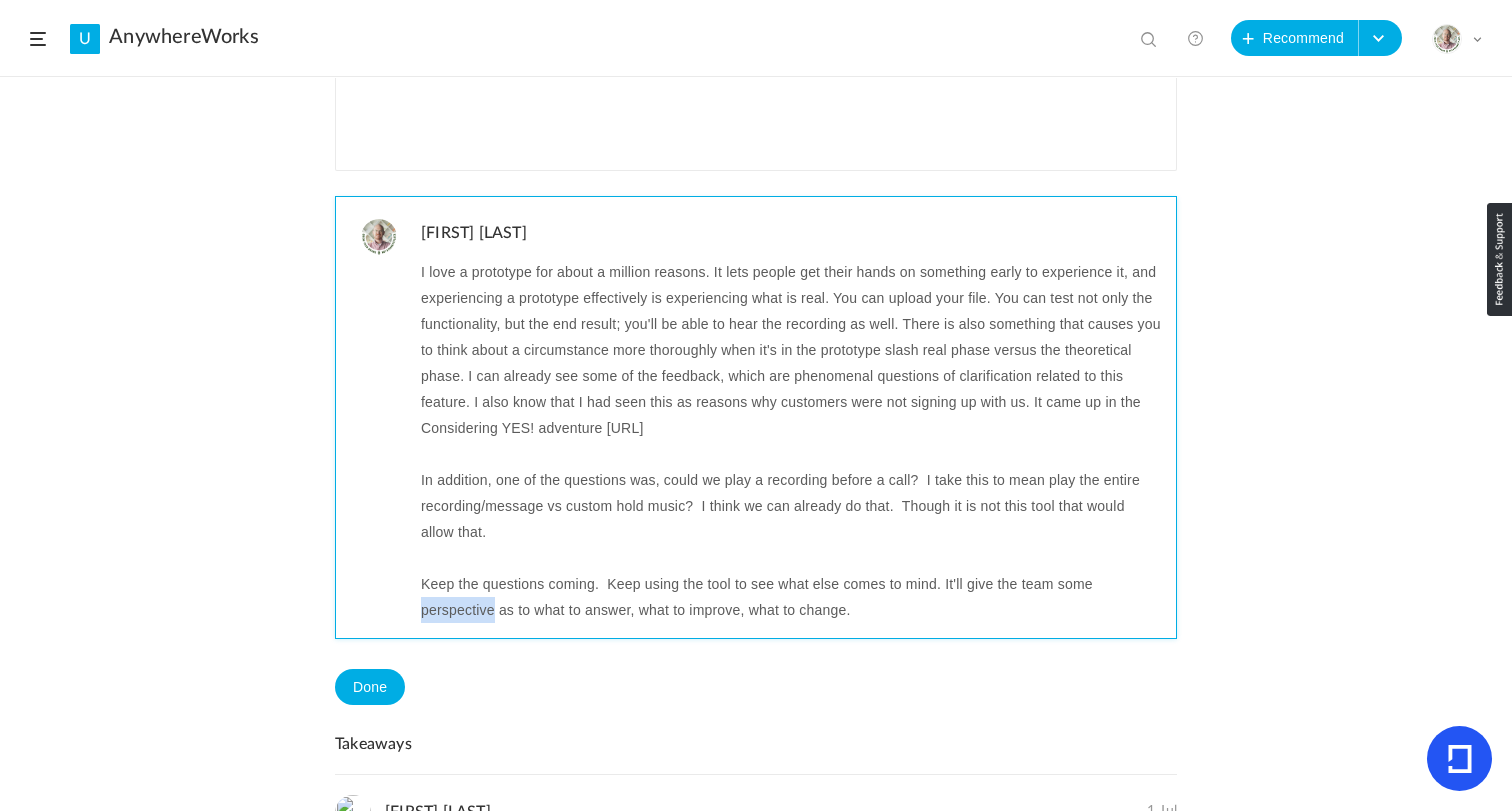 click on "Keep the questions coming.  Keep using the tool to see what else comes to mind. It'll give the team some perspective as to what to answer, what to improve, what to change." at bounding box center [791, 597] 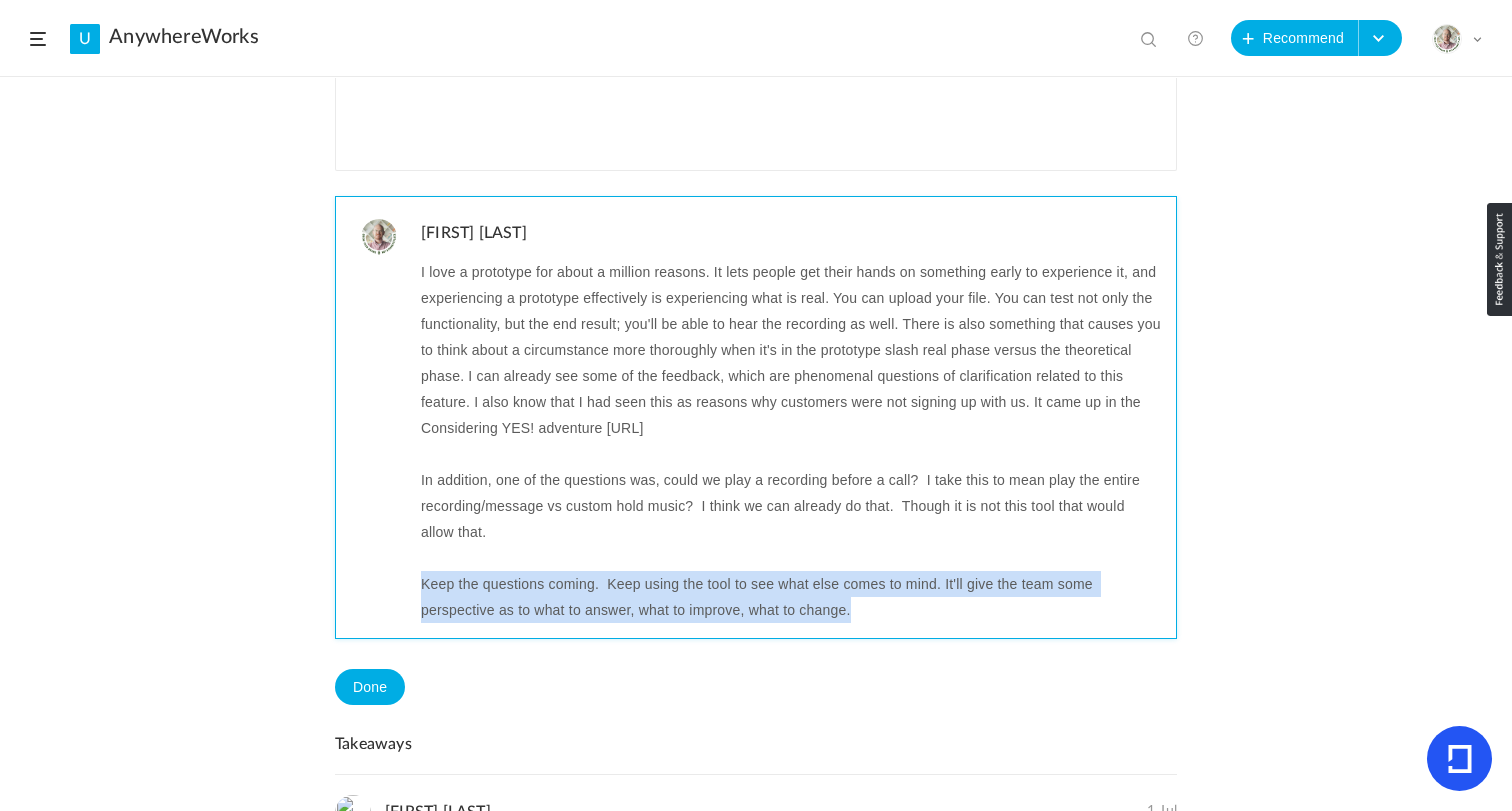 click on "Keep the questions coming.  Keep using the tool to see what else comes to mind. It'll give the team some perspective as to what to answer, what to improve, what to change." at bounding box center [791, 597] 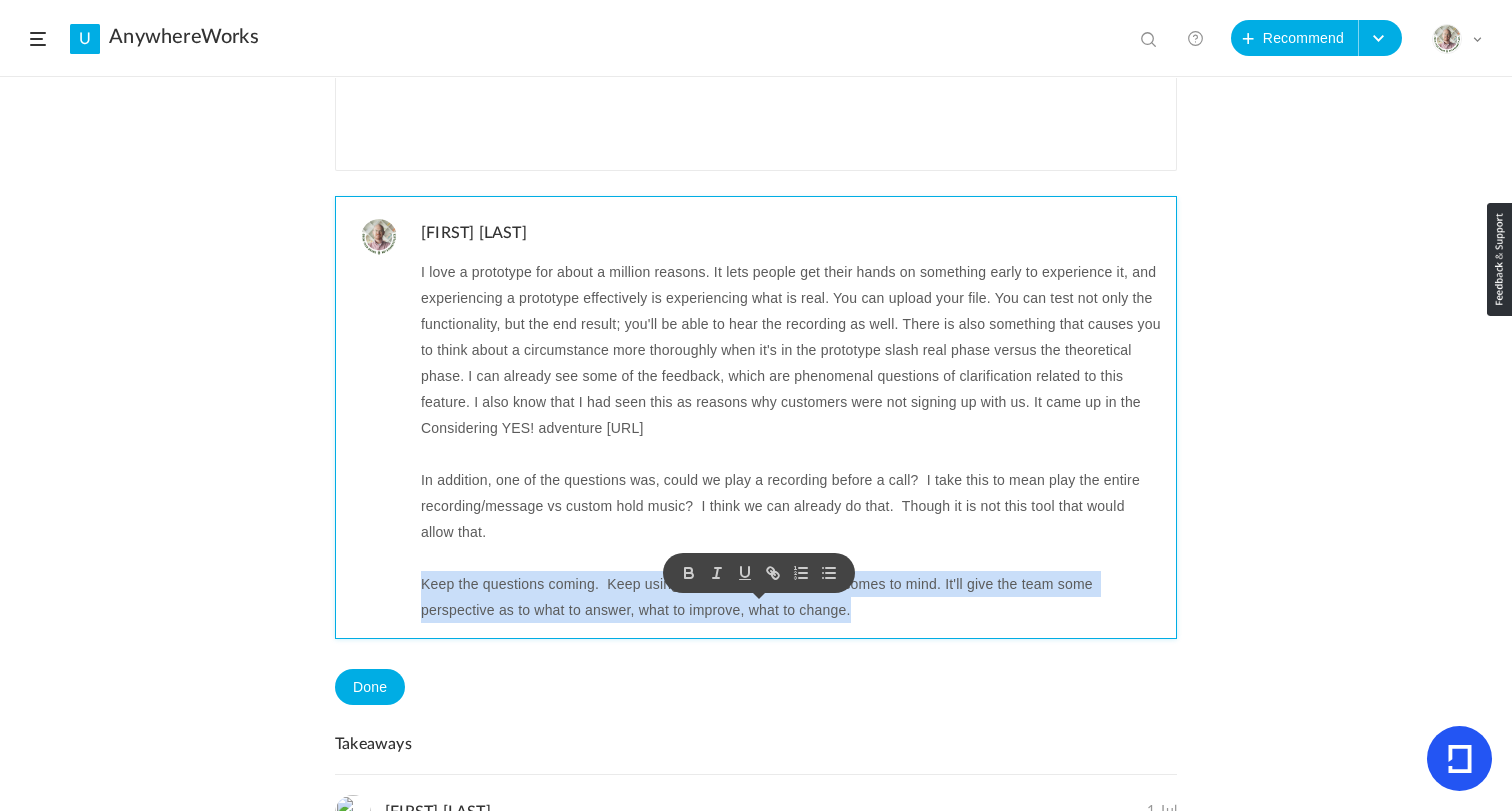 copy on "Keep the questions coming.  Keep using the tool to see what else comes to mind. It'll give the team some perspective as to what to answer, what to improve, what to change." 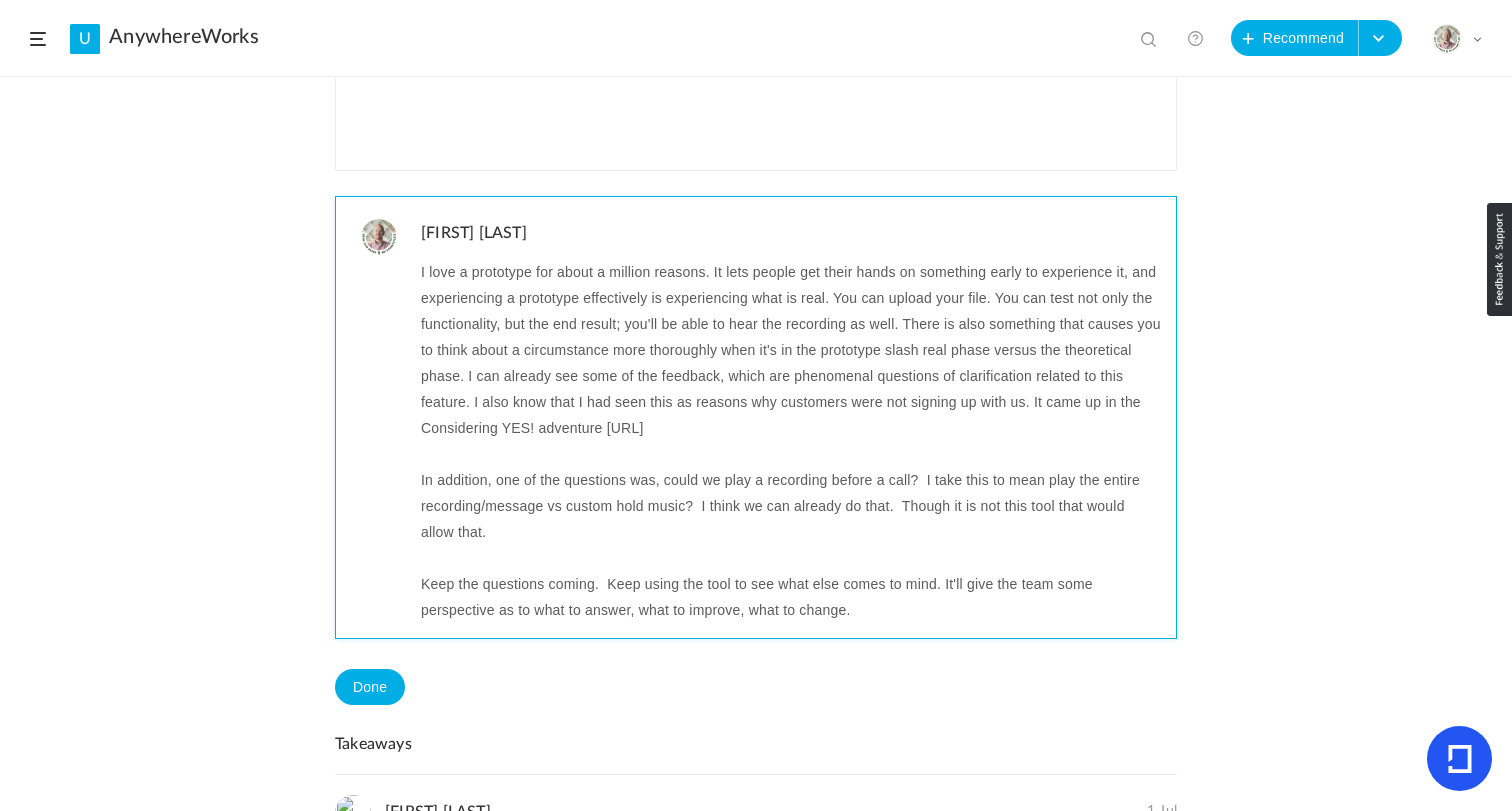 click on "Keep the questions coming.  Keep using the tool to see what else comes to mind. It'll give the team some perspective as to what to answer, what to improve, what to change." at bounding box center [791, 597] 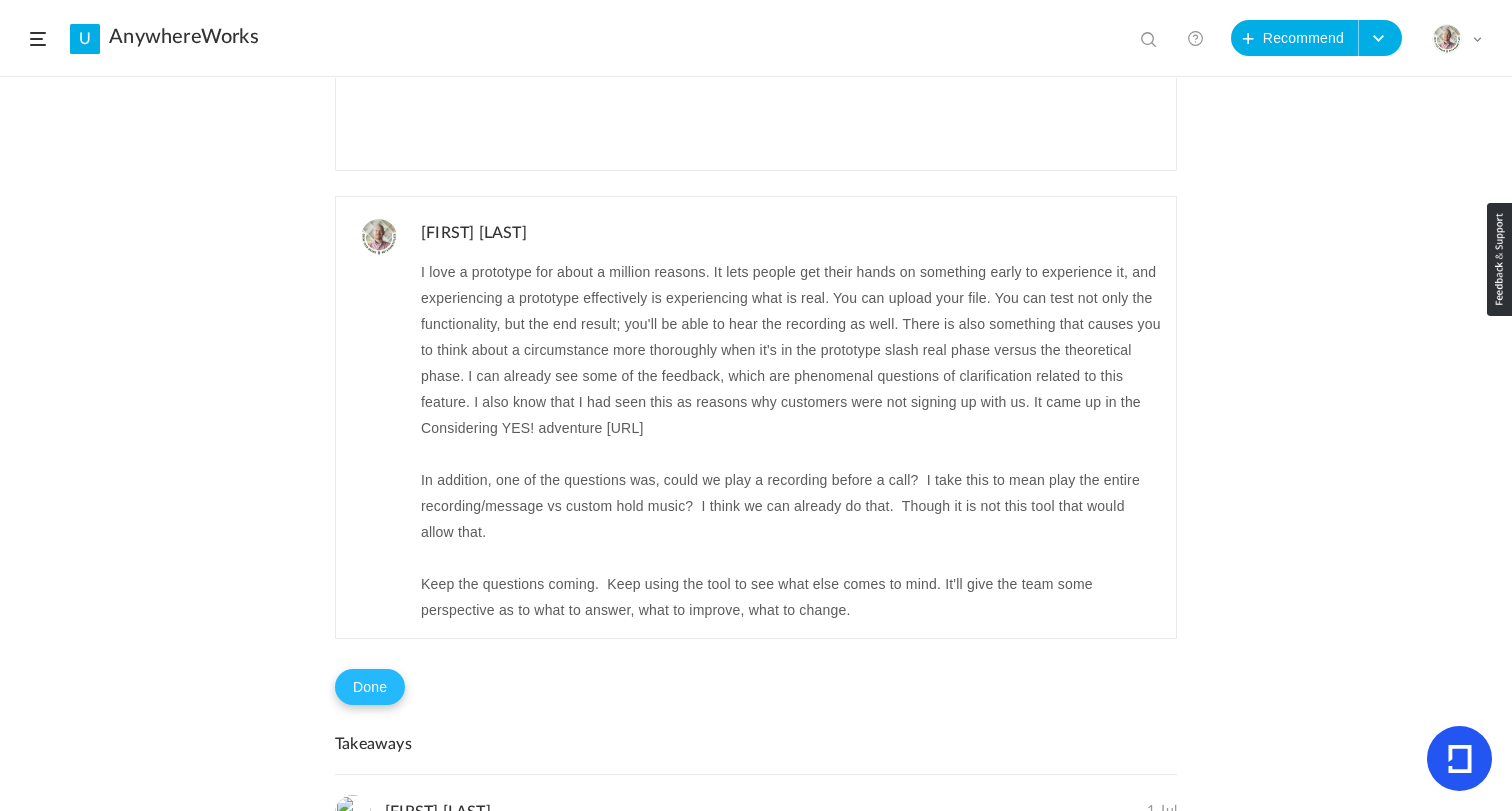 click on "Done" at bounding box center [370, 687] 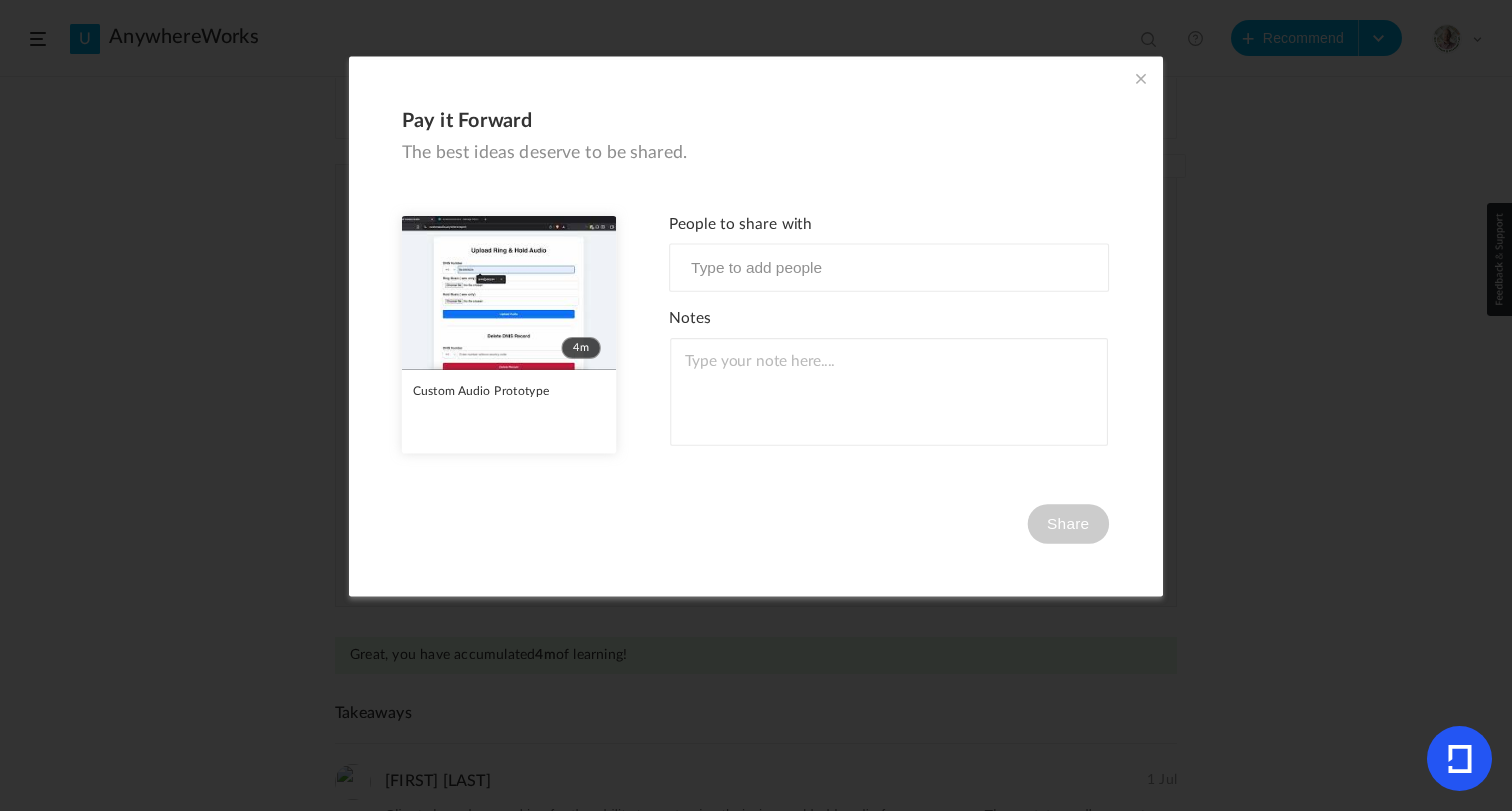 scroll, scrollTop: 594, scrollLeft: 0, axis: vertical 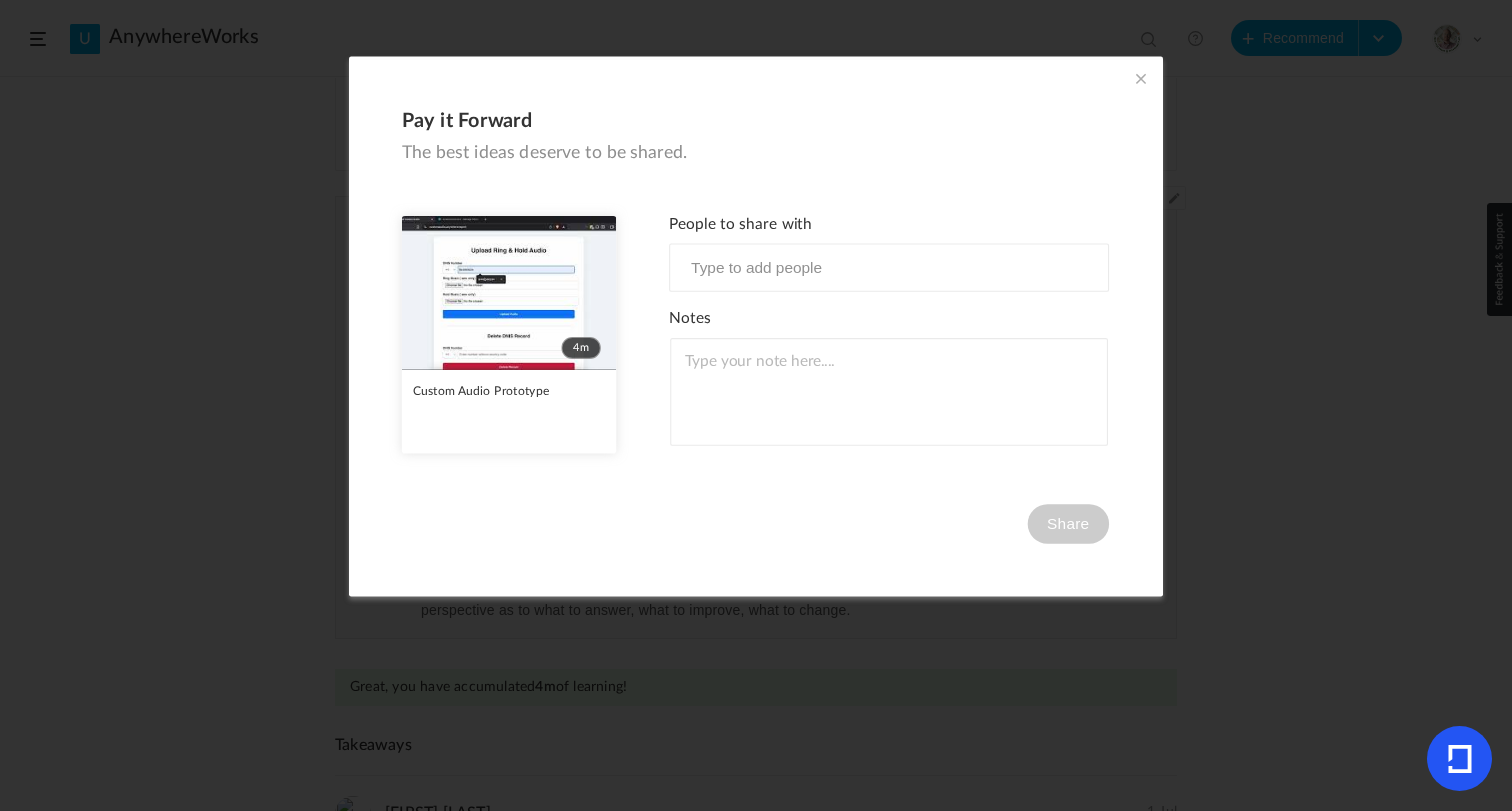 click at bounding box center [1141, 79] 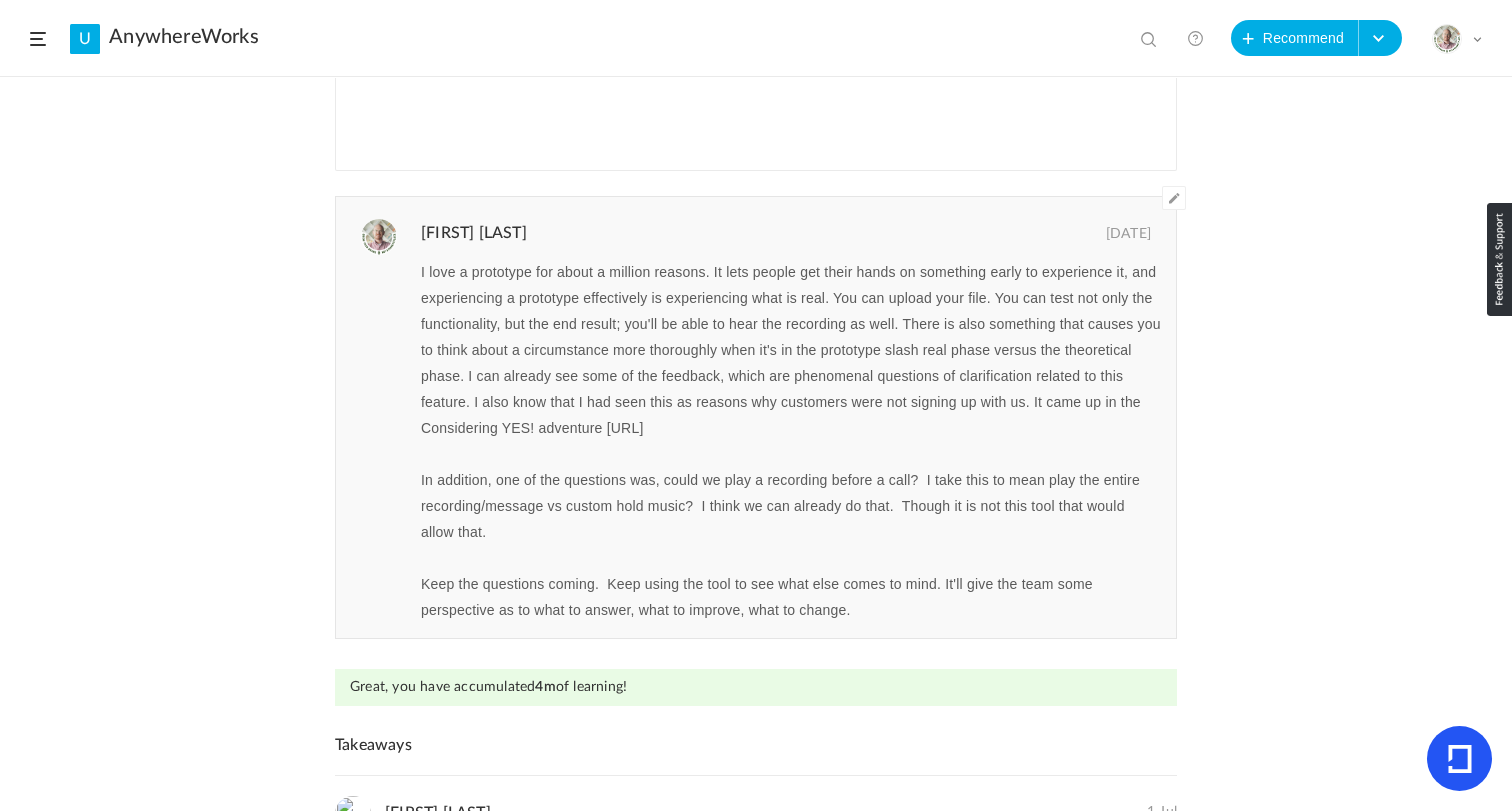 click on "Recommended by [PERSON]
AnywhereWorks
1 [MONTH]
2
0
Share Edit Delete 4m" at bounding box center [756, 444] 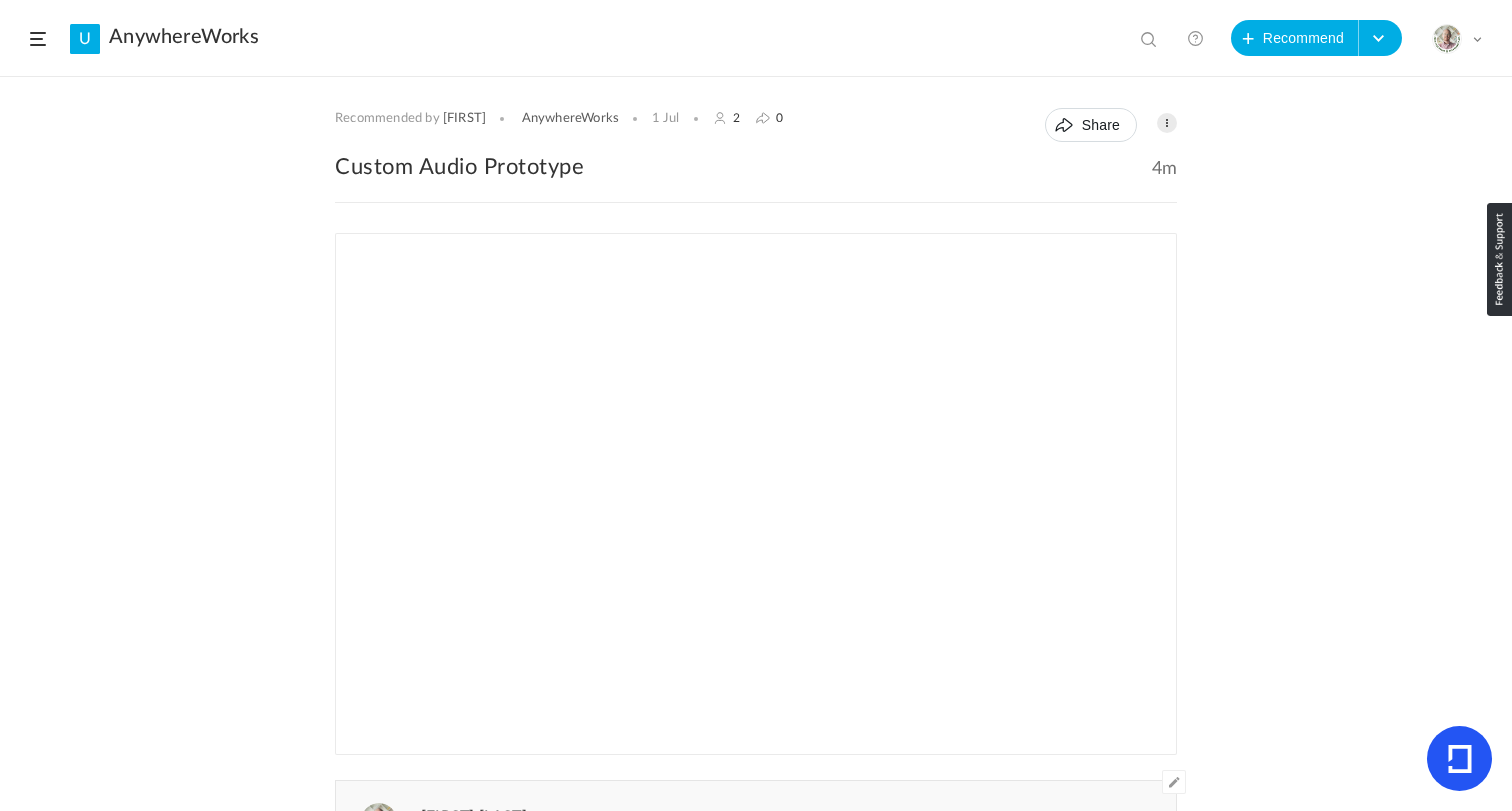 scroll, scrollTop: 12, scrollLeft: 0, axis: vertical 